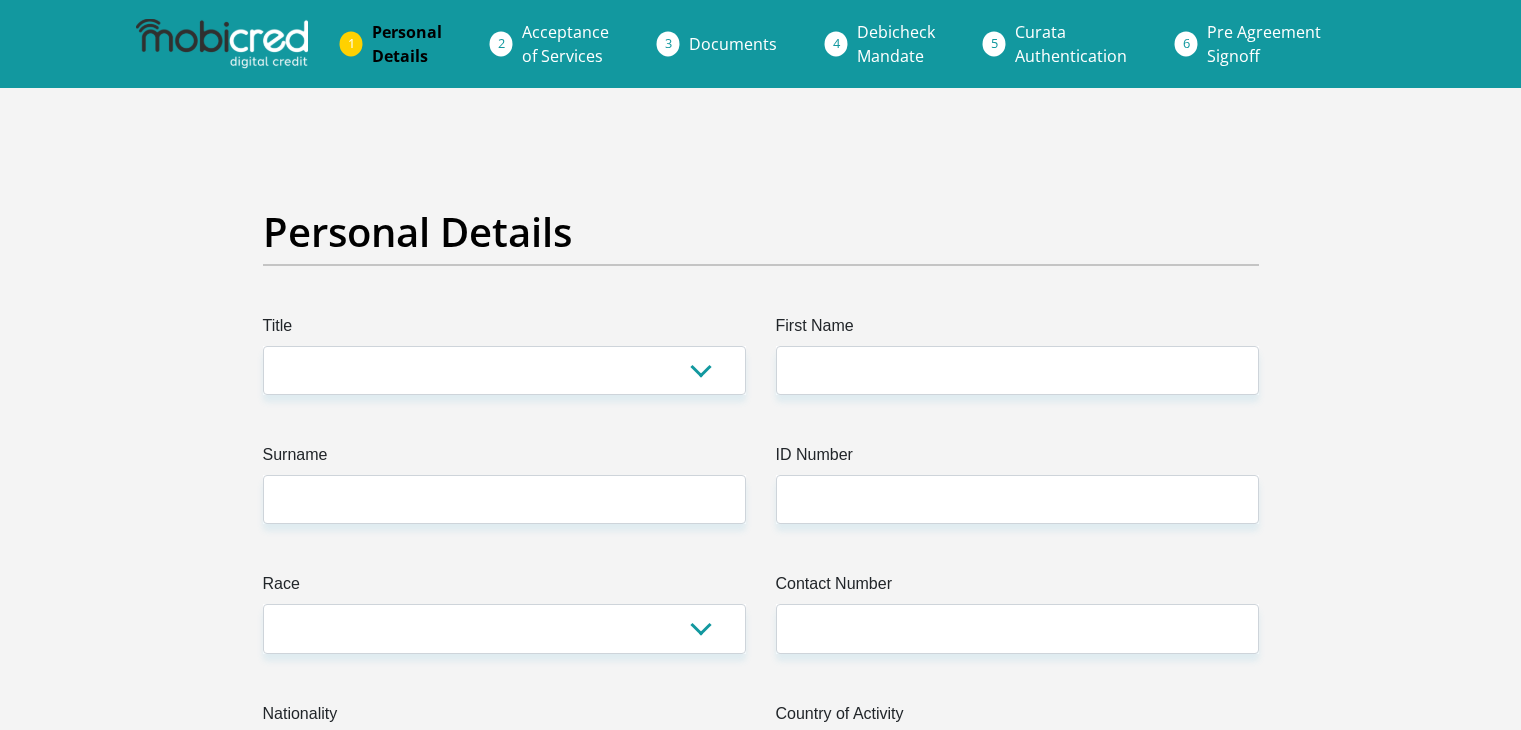 scroll, scrollTop: 0, scrollLeft: 0, axis: both 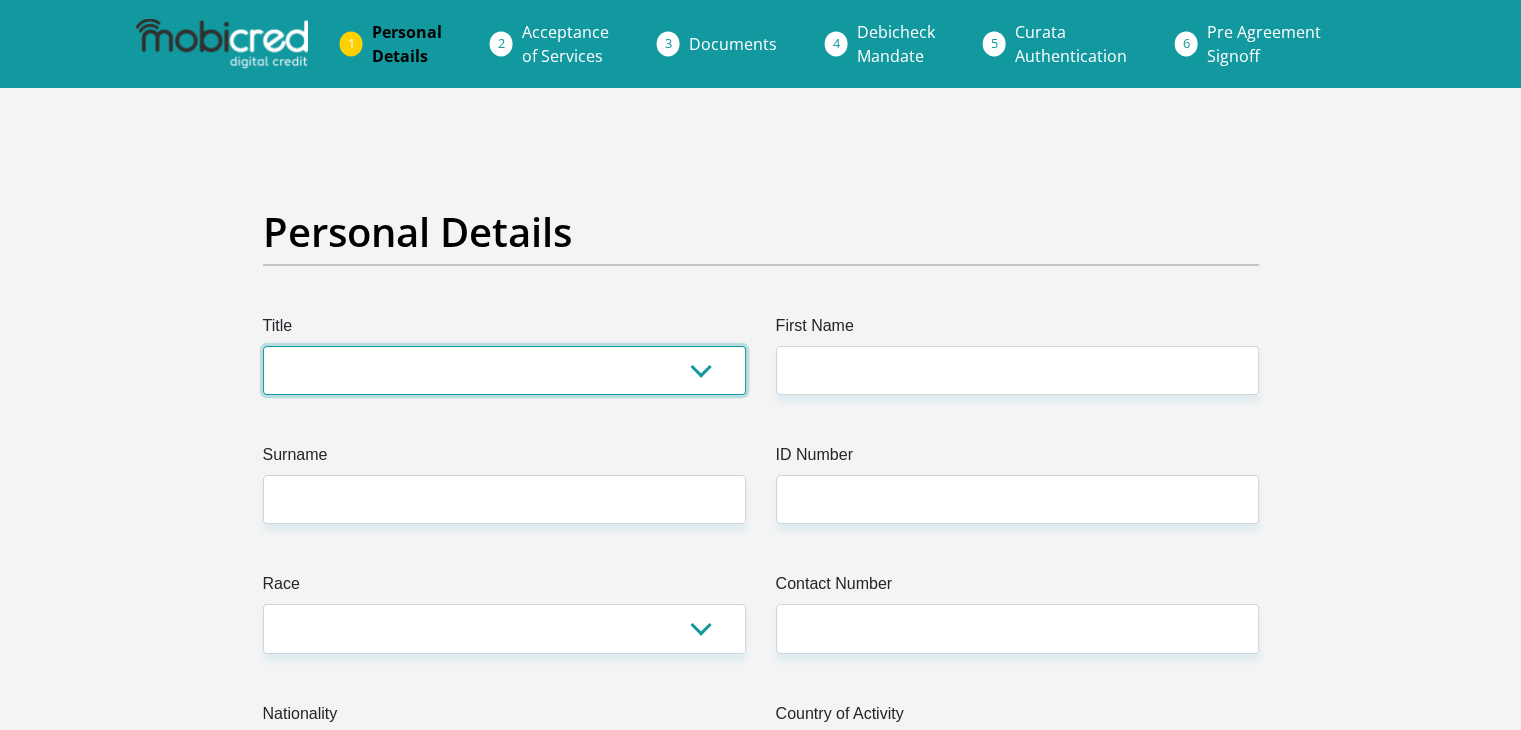 click on "Mr
Ms
Mrs
Dr
Other" at bounding box center [504, 370] 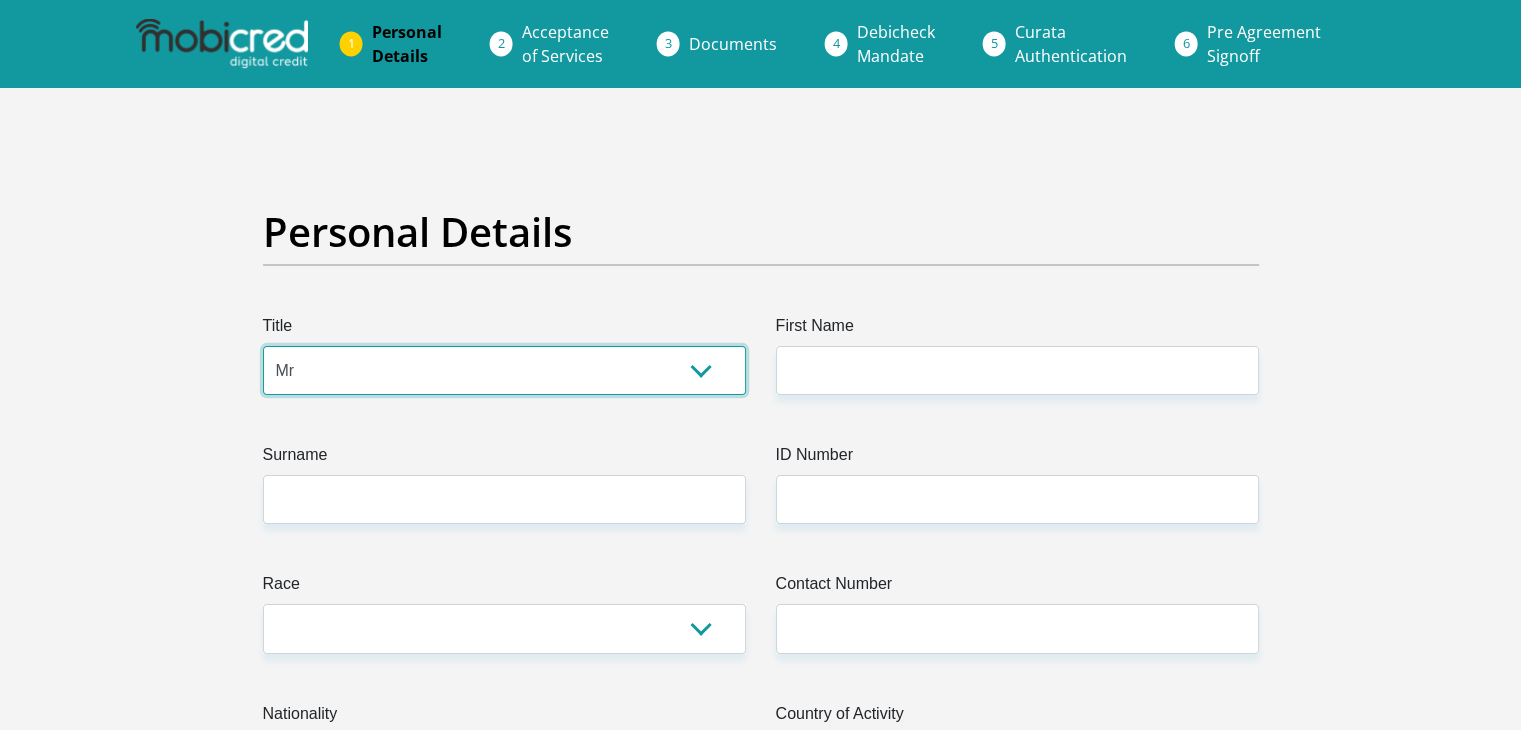 click on "Mr
Ms
Mrs
Dr
Other" at bounding box center (504, 370) 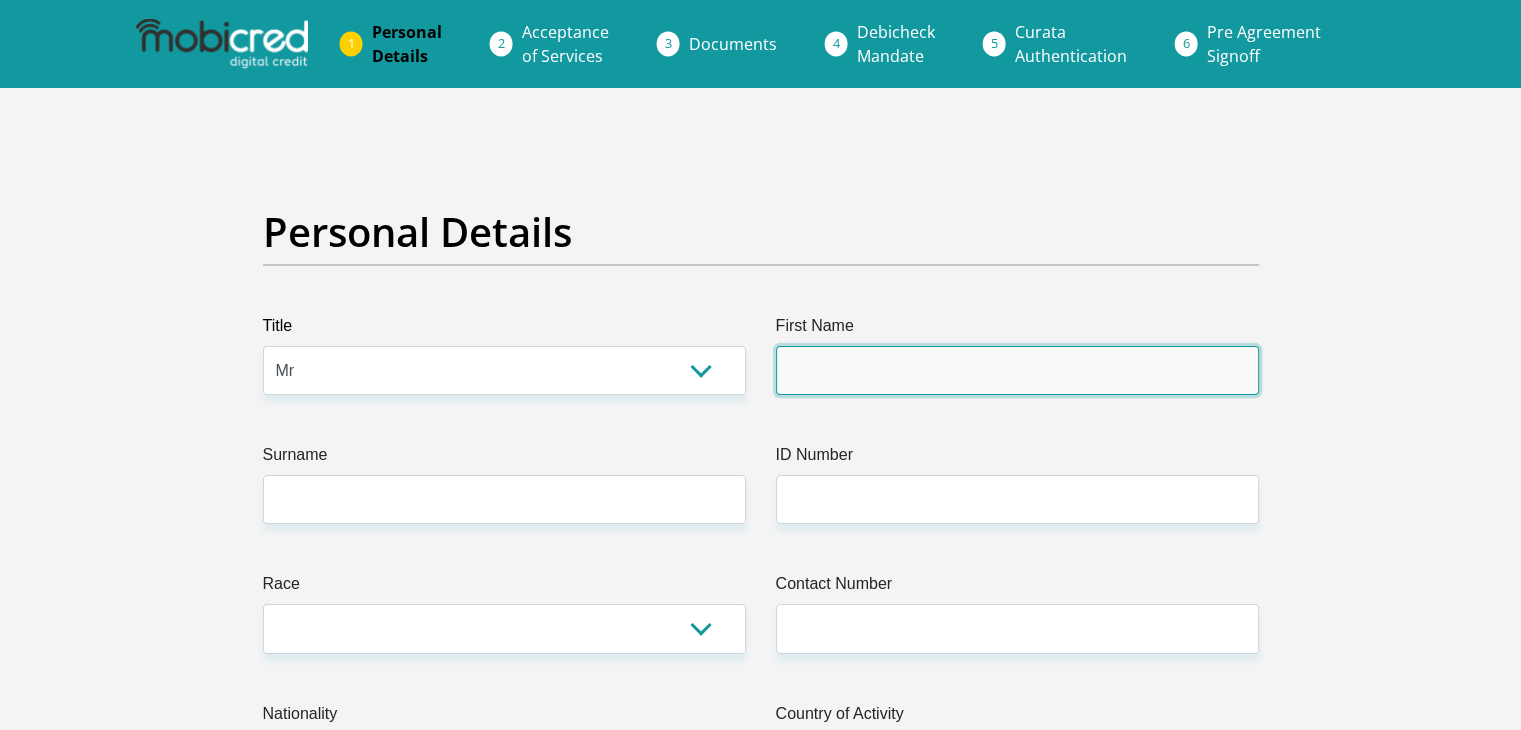 click on "First Name" at bounding box center [1017, 370] 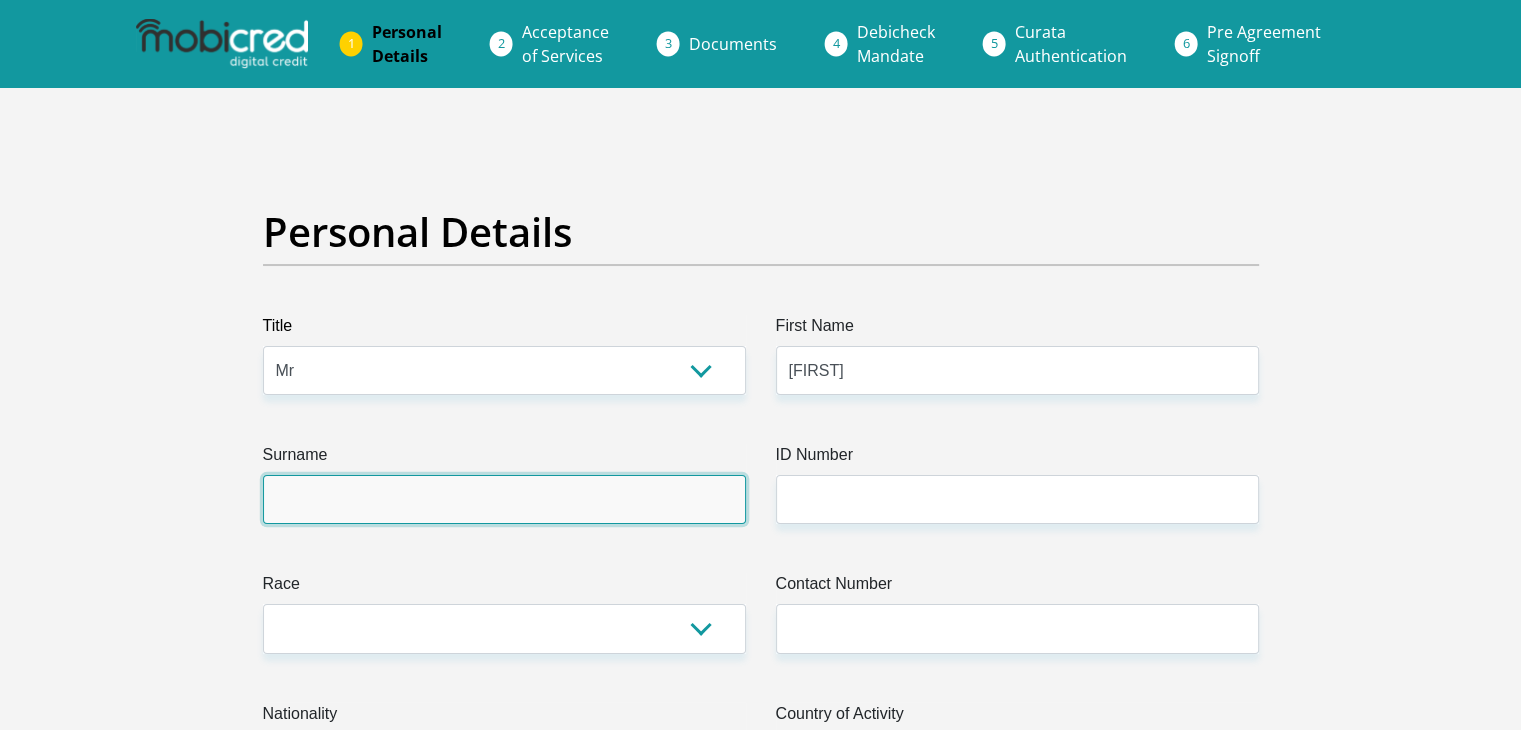 type on "[LAST]" 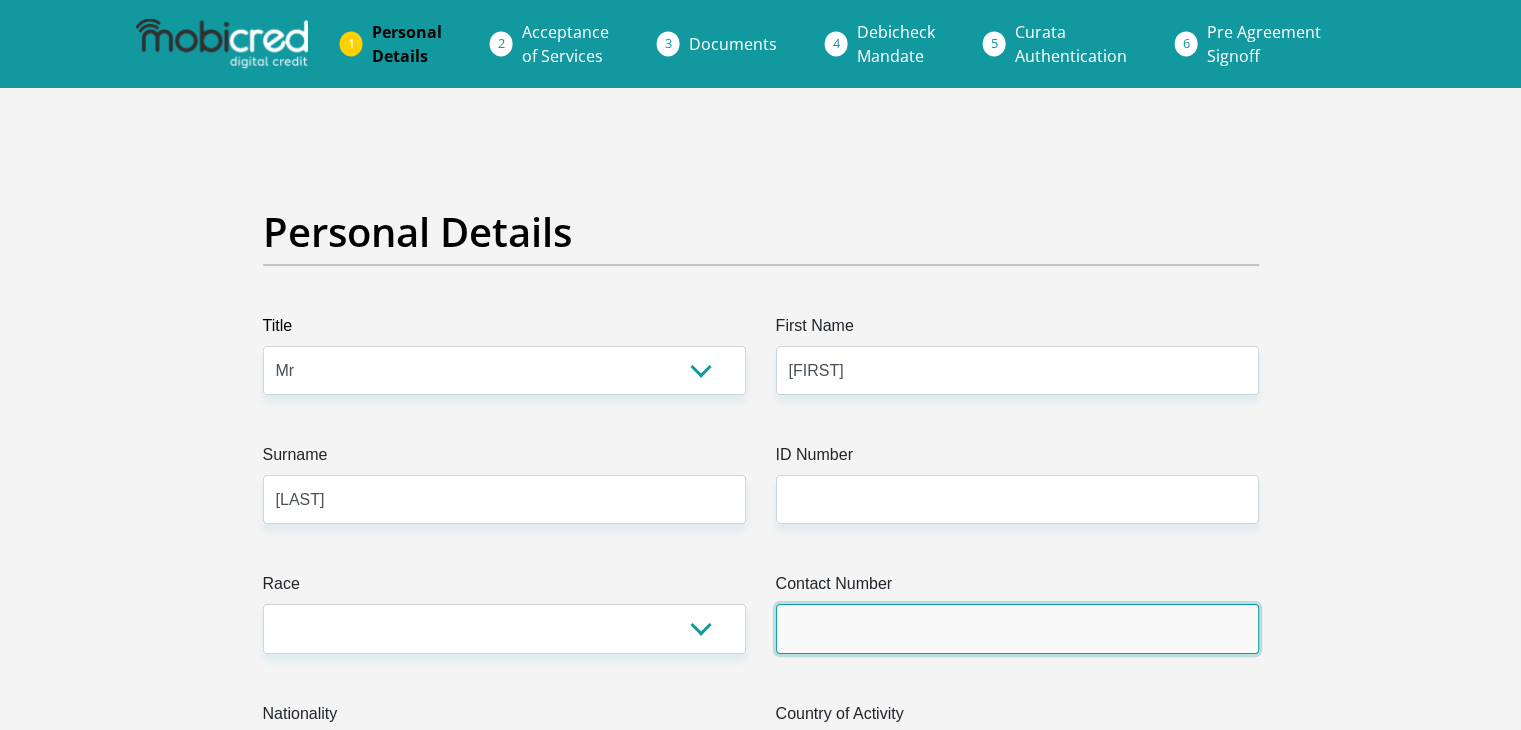 type on "[PHONE]" 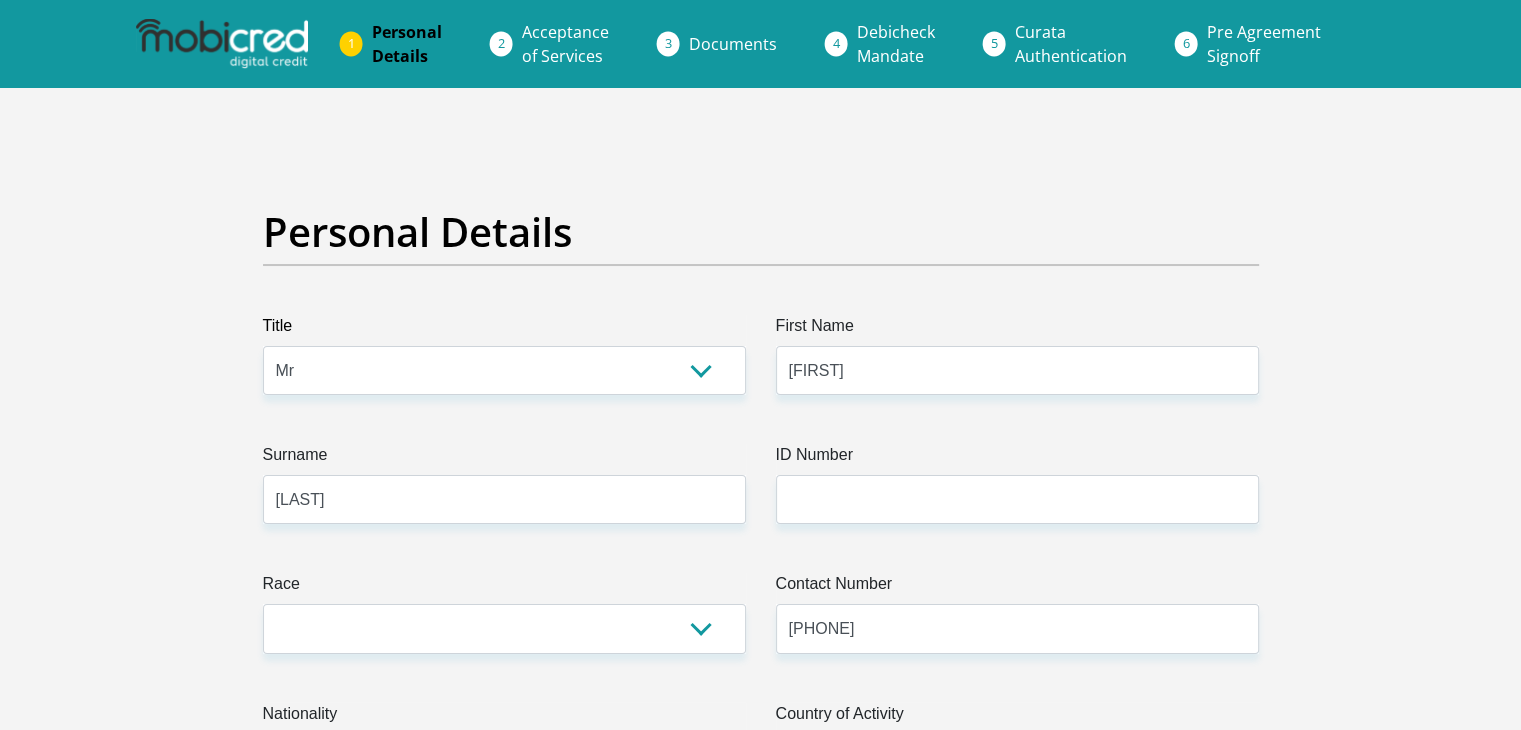 select on "ZAF" 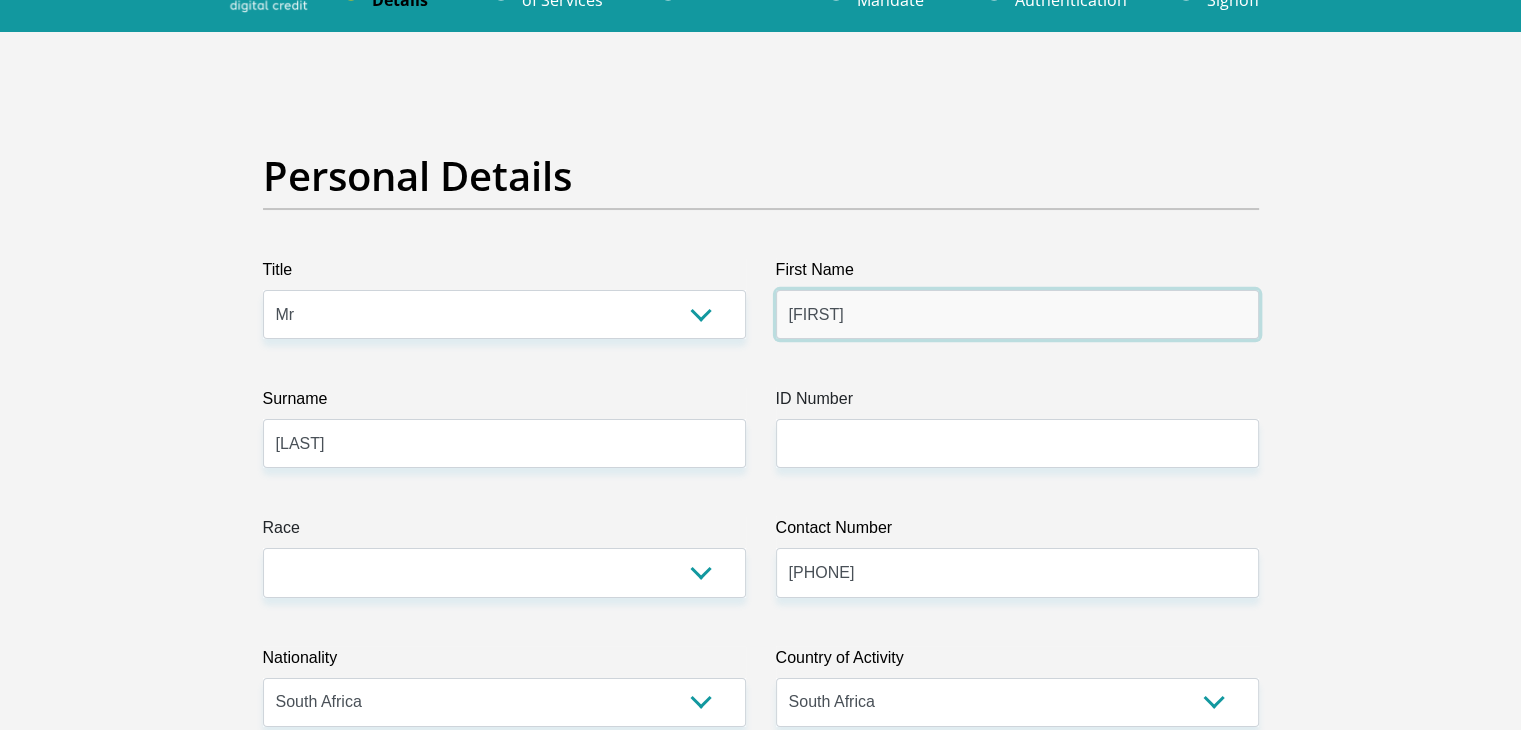 scroll, scrollTop: 100, scrollLeft: 0, axis: vertical 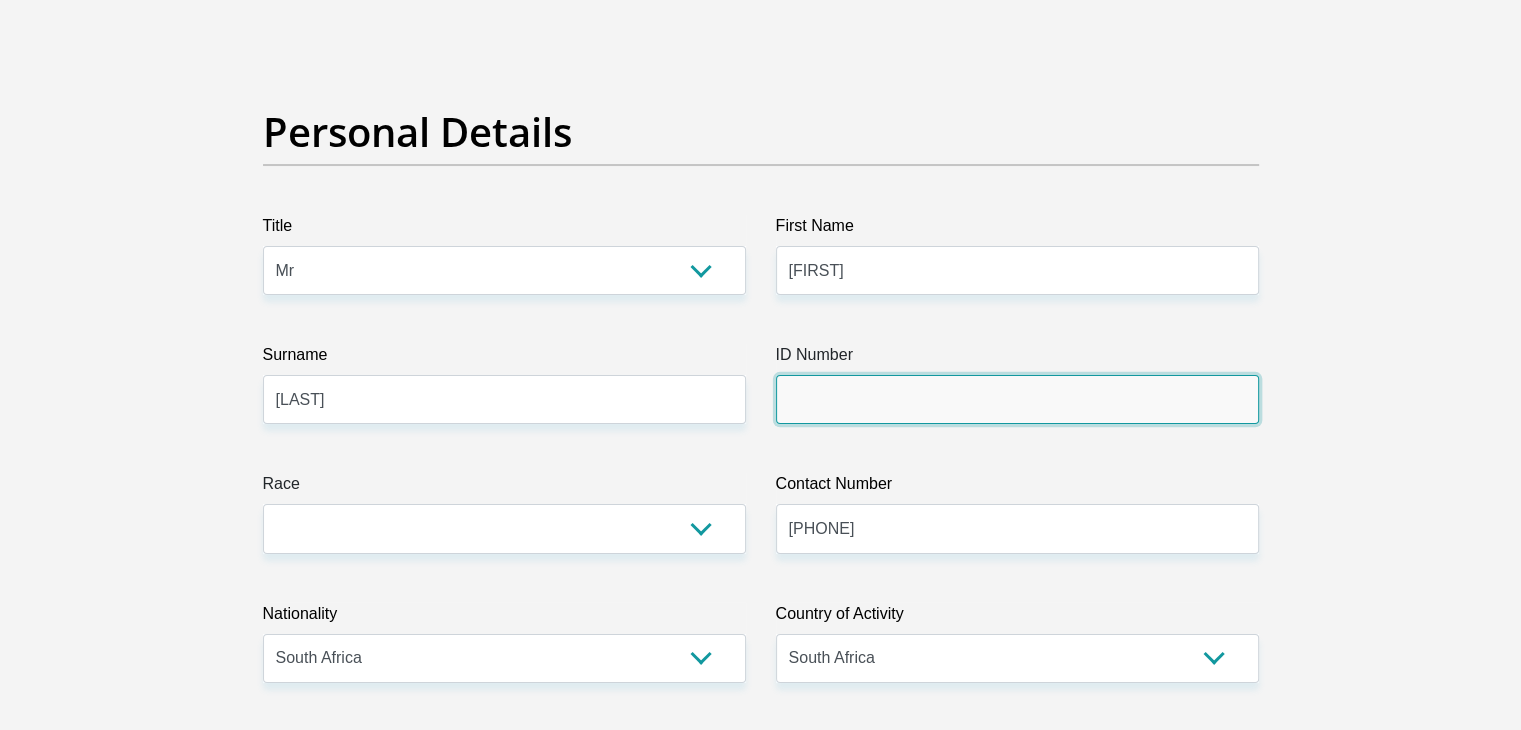 click on "ID Number" at bounding box center [1017, 399] 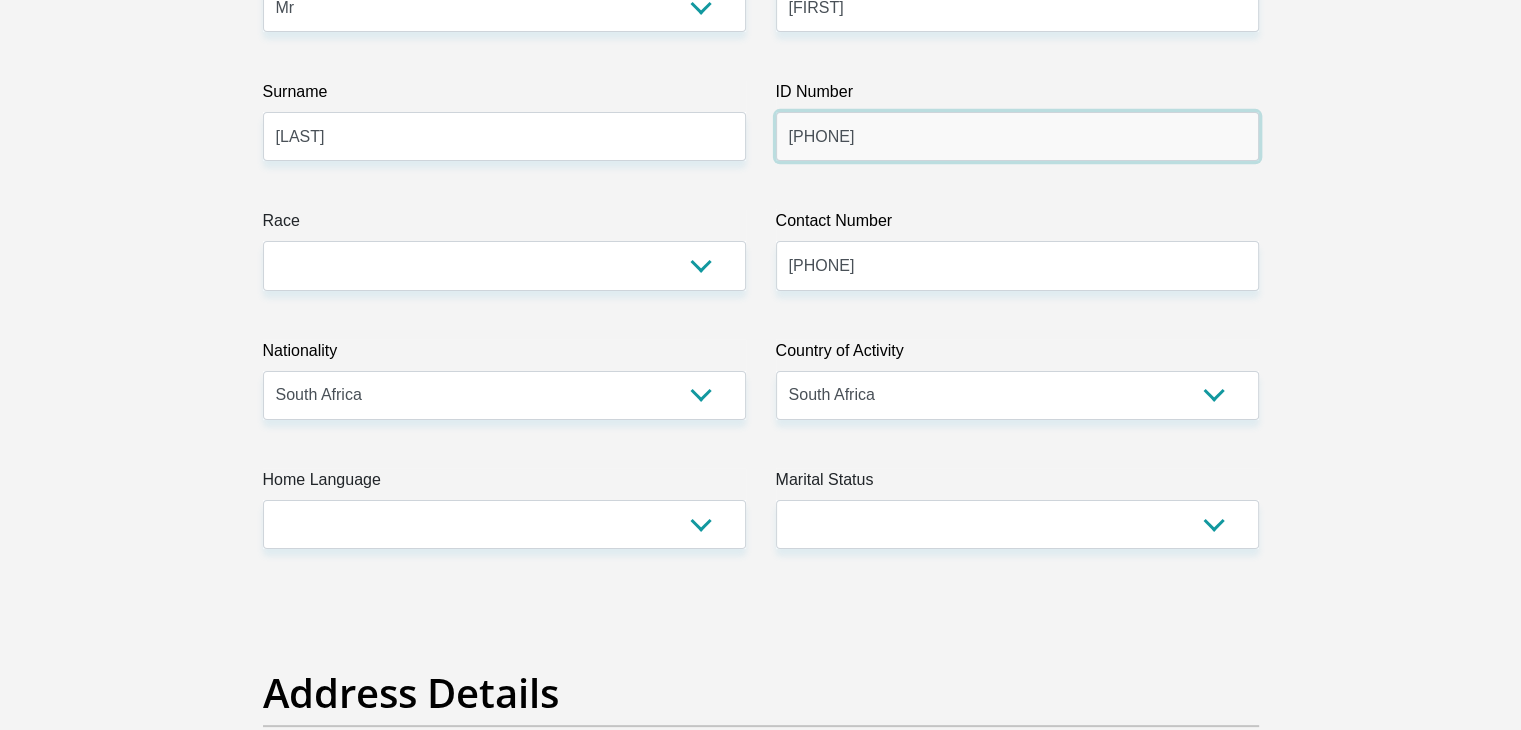 scroll, scrollTop: 400, scrollLeft: 0, axis: vertical 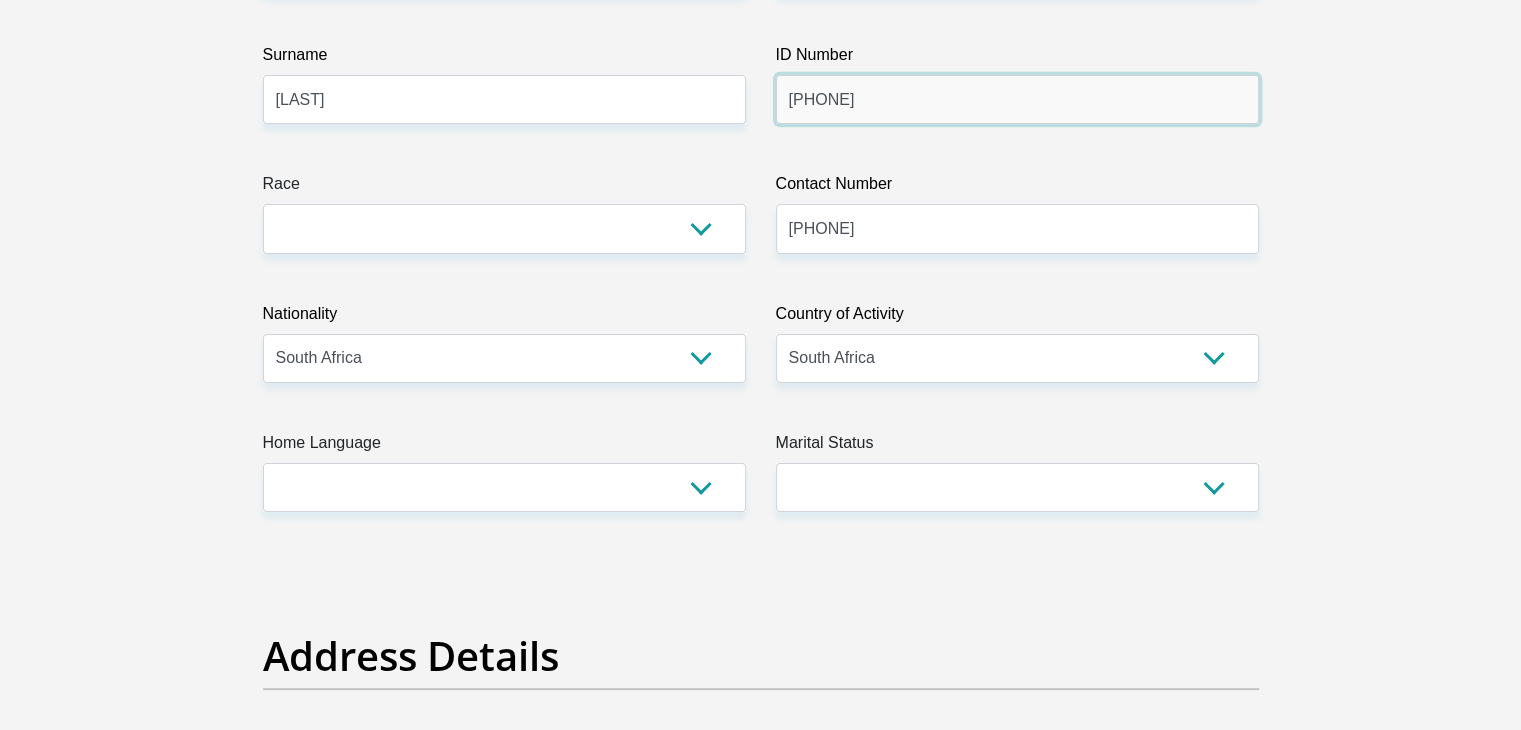 type on "[PHONE]" 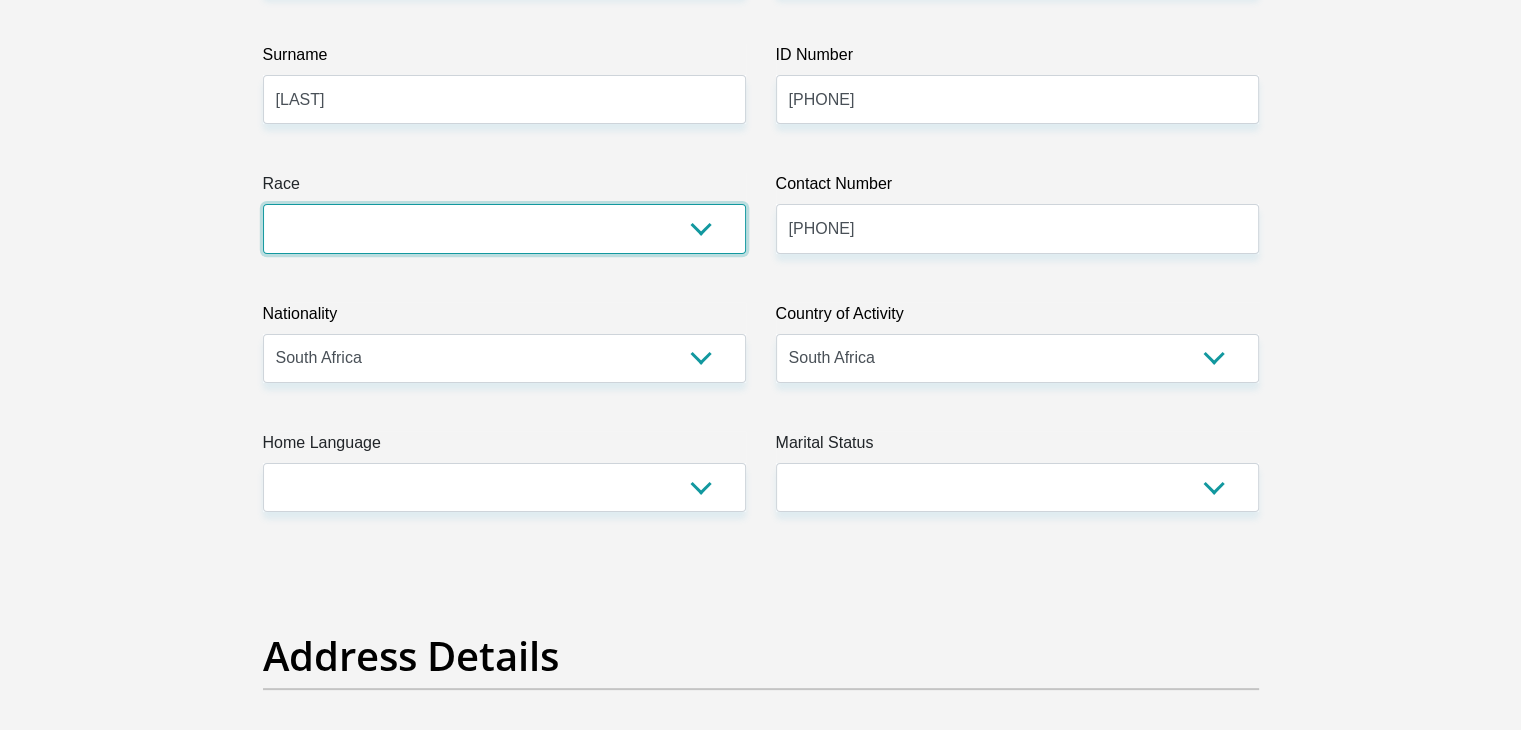 click on "Black
Coloured
Indian
White
Other" at bounding box center [504, 228] 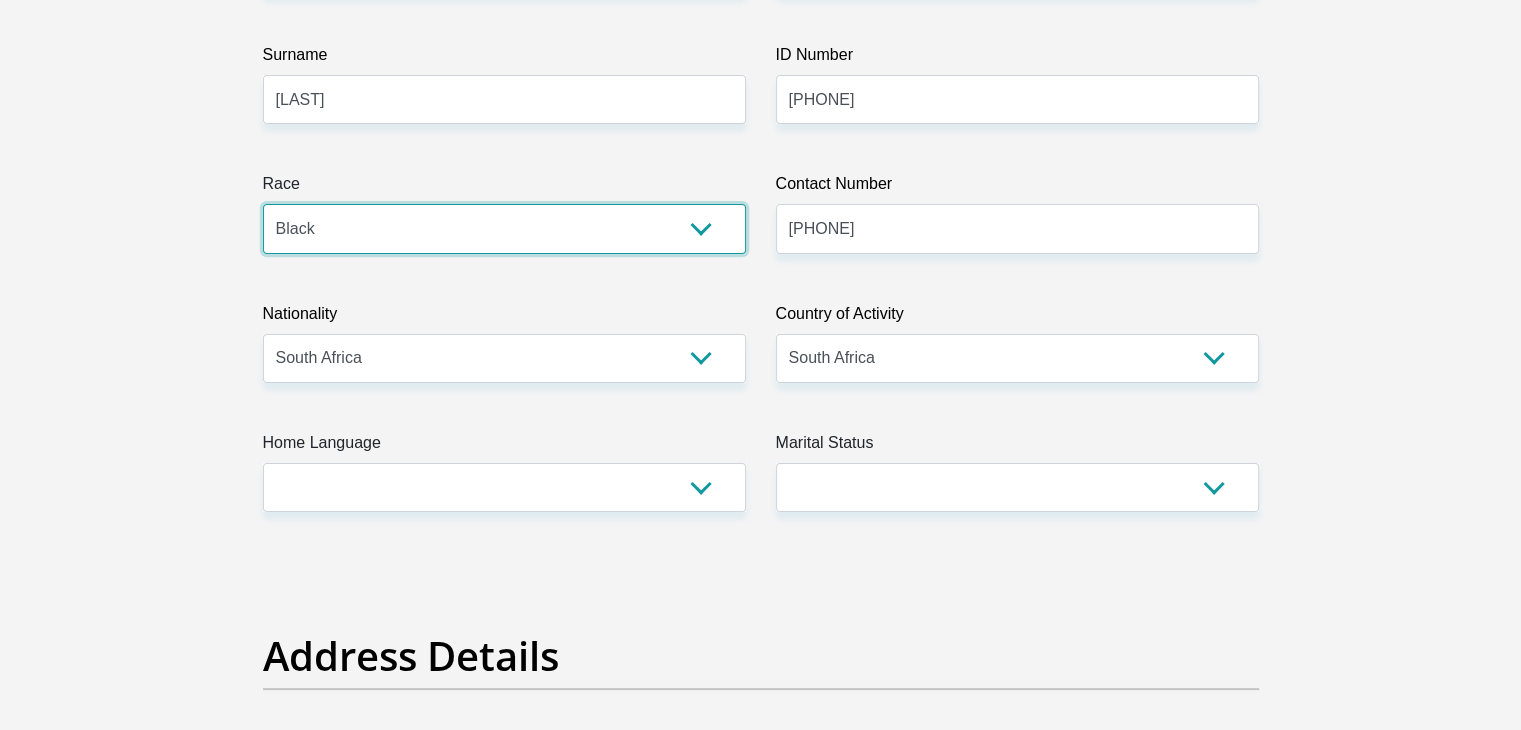 click on "Black
Coloured
Indian
White
Other" at bounding box center [504, 228] 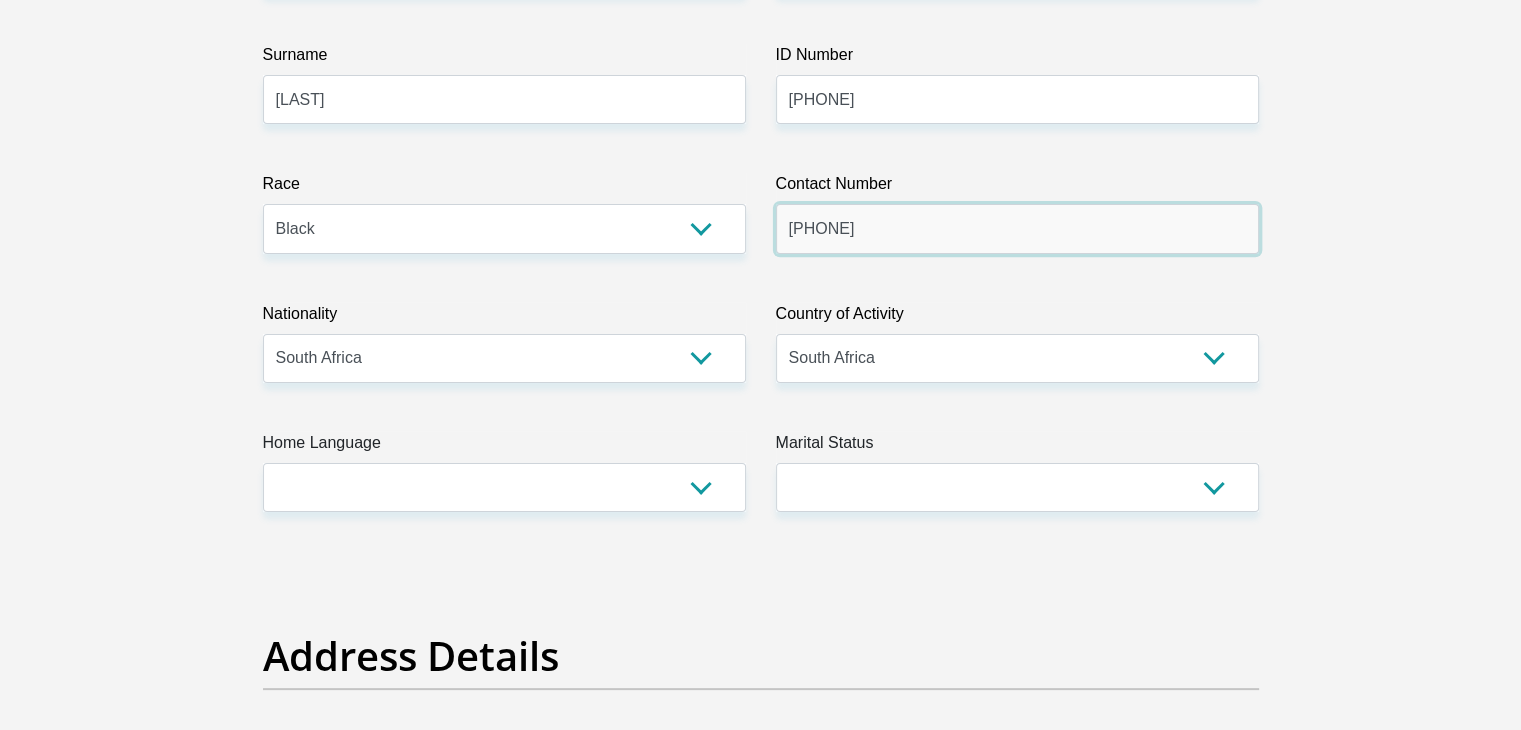 click on "[PHONE]" at bounding box center [1017, 228] 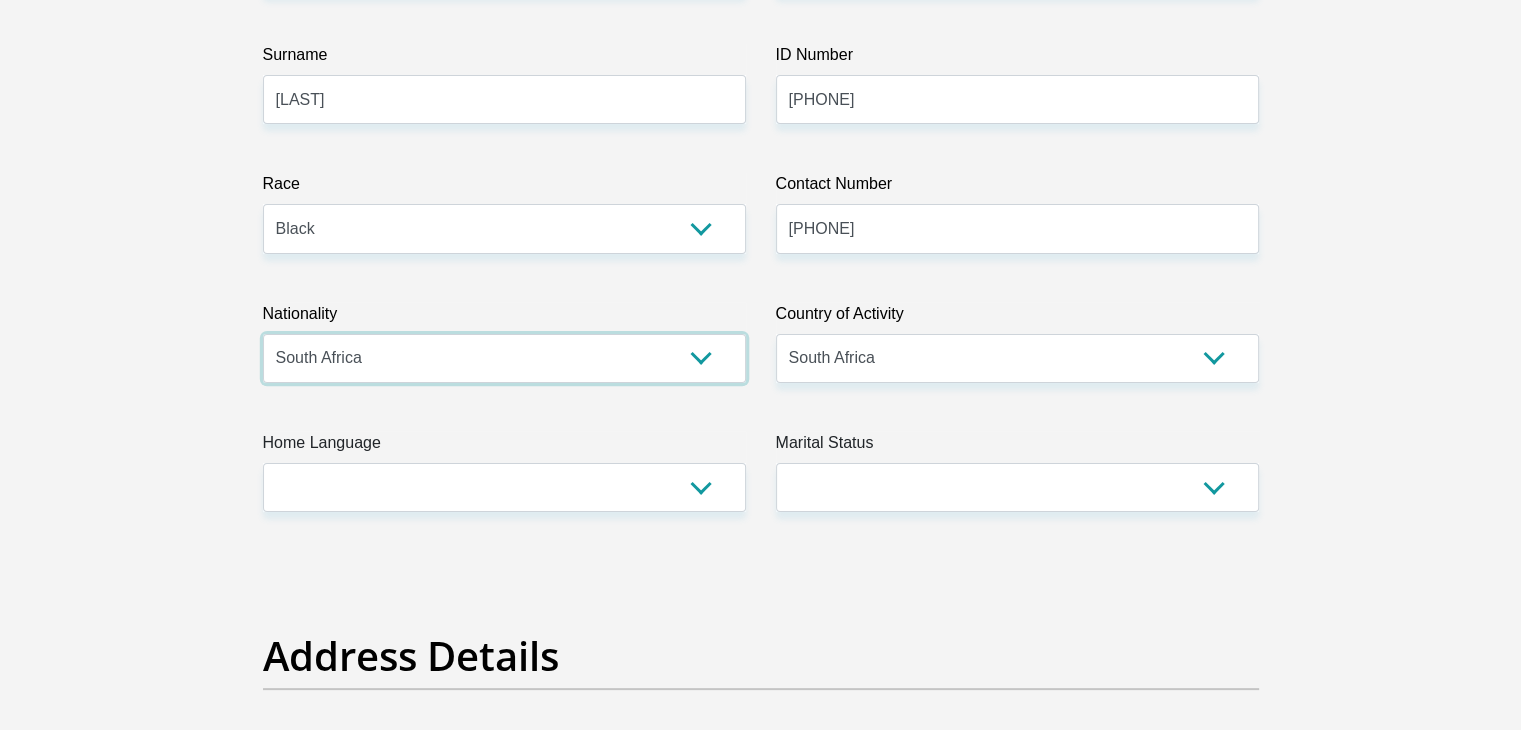 click on "South Africa
Afghanistan
Aland Islands
Albania
Algeria
America Samoa
American Virgin Islands
Andorra
Angola
Anguilla
Antarctica
Antigua and Barbuda
Argentina
Armenia
Aruba
Ascension Island
Australia
Austria
Azerbaijan
Bahamas
Bahrain
Bangladesh
Barbados
Chad" at bounding box center [504, 358] 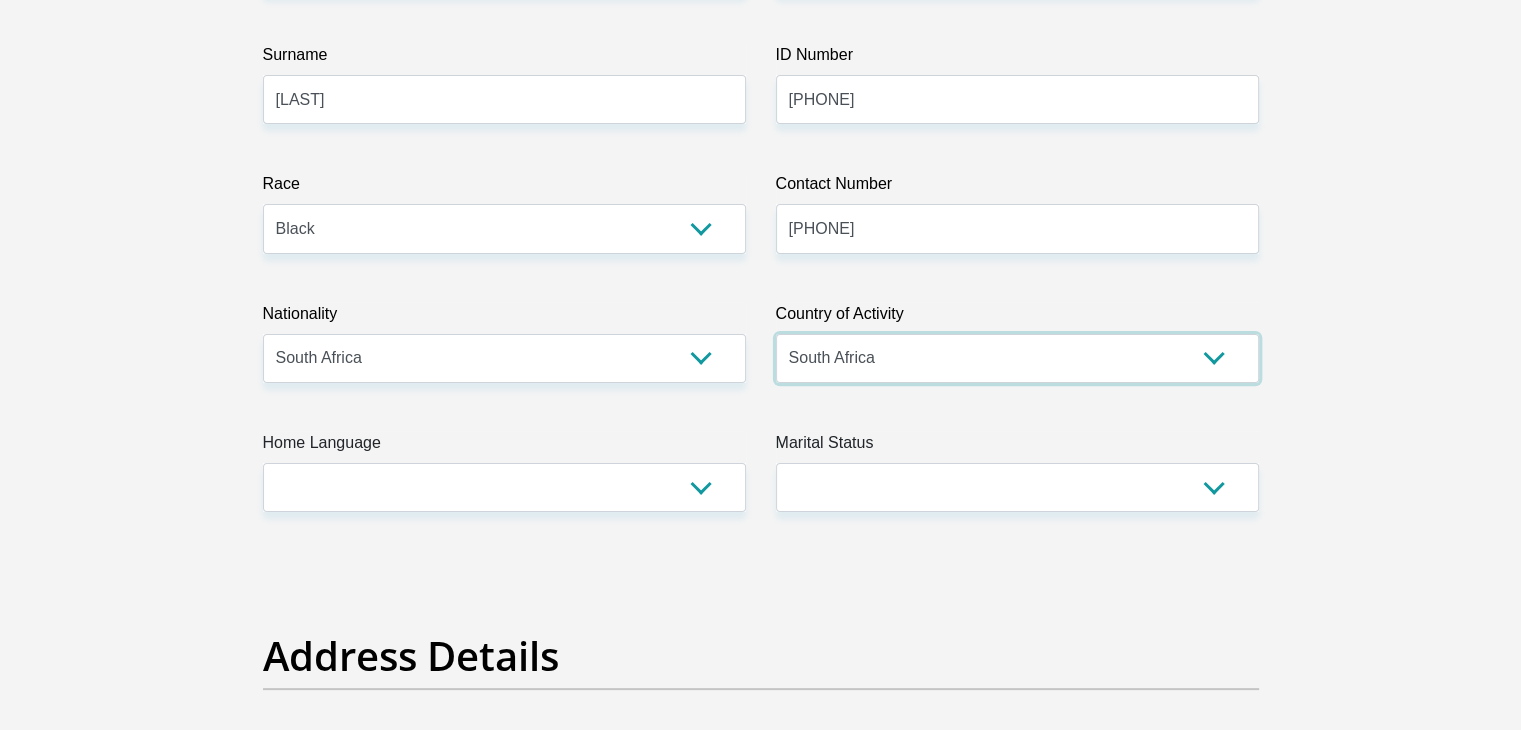 click on "South Africa
Afghanistan
Aland Islands
Albania
Algeria
America Samoa
American Virgin Islands
Andorra
Angola
Anguilla
Antarctica
Antigua and Barbuda
Argentina
Armenia
Aruba
Ascension Island
Australia
Austria
Azerbaijan
Chad" at bounding box center (1017, 358) 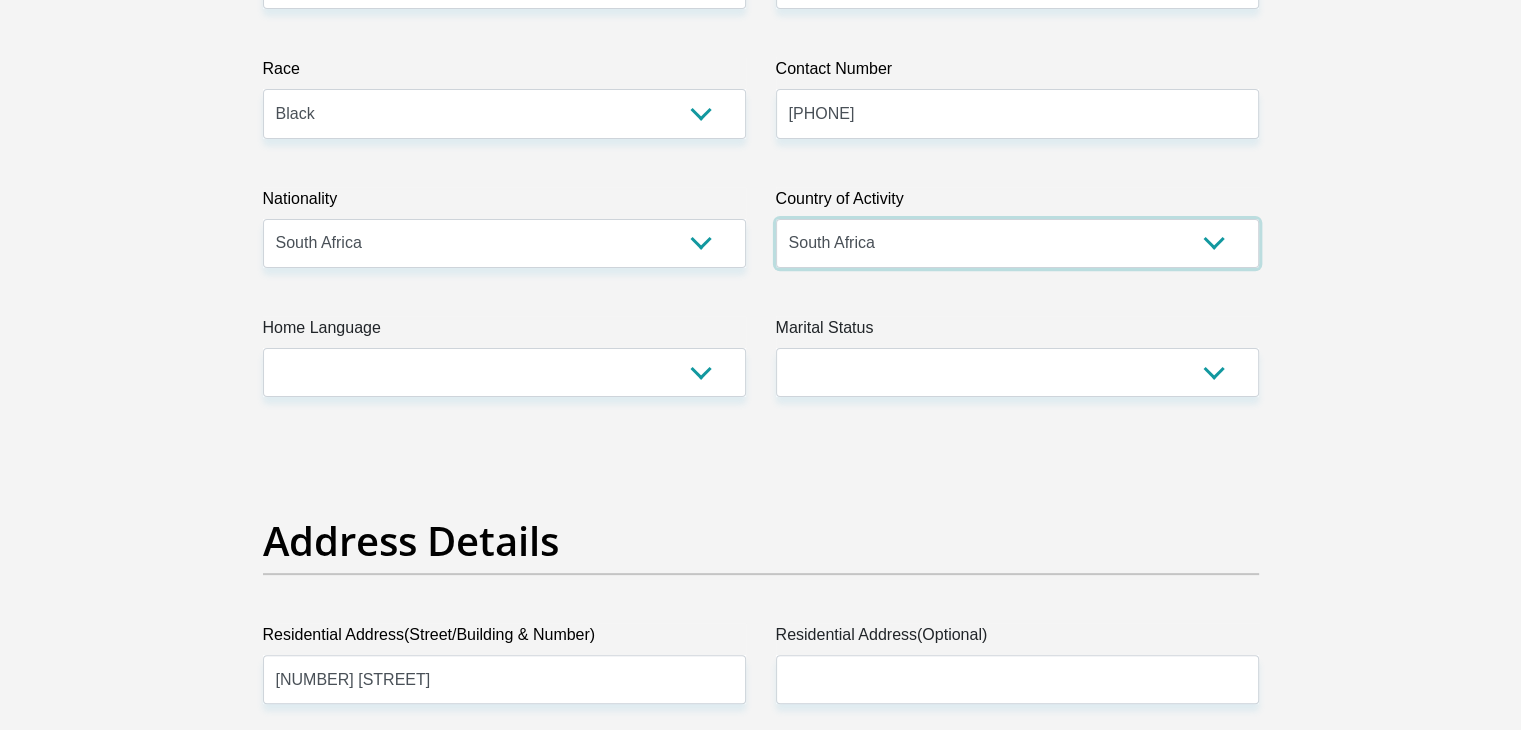 scroll, scrollTop: 600, scrollLeft: 0, axis: vertical 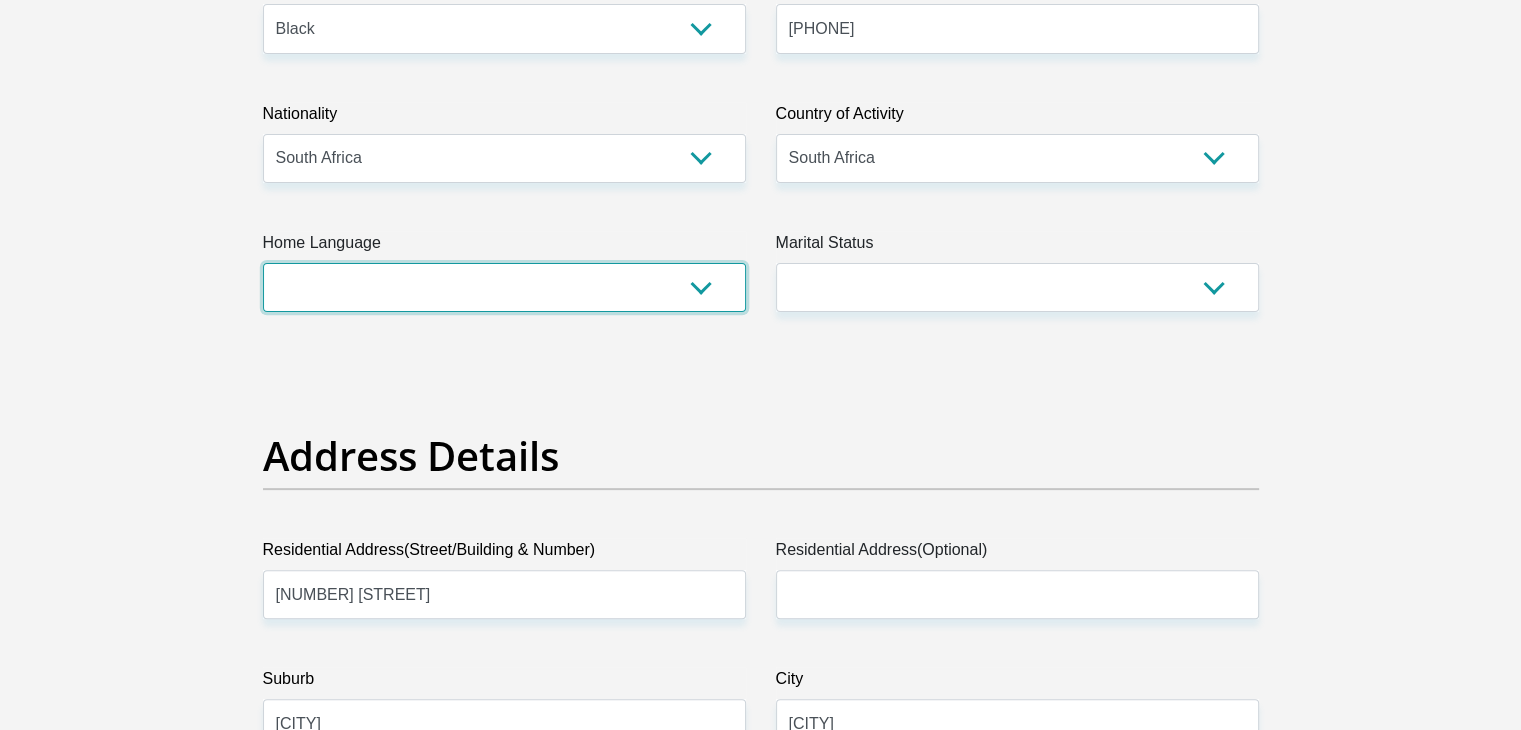 click on "Afrikaans
English
Sepedi
South Ndebele
Southern Sotho
Swati
Tsonga
Tswana
Venda
Xhosa
Zulu
Other" at bounding box center (504, 287) 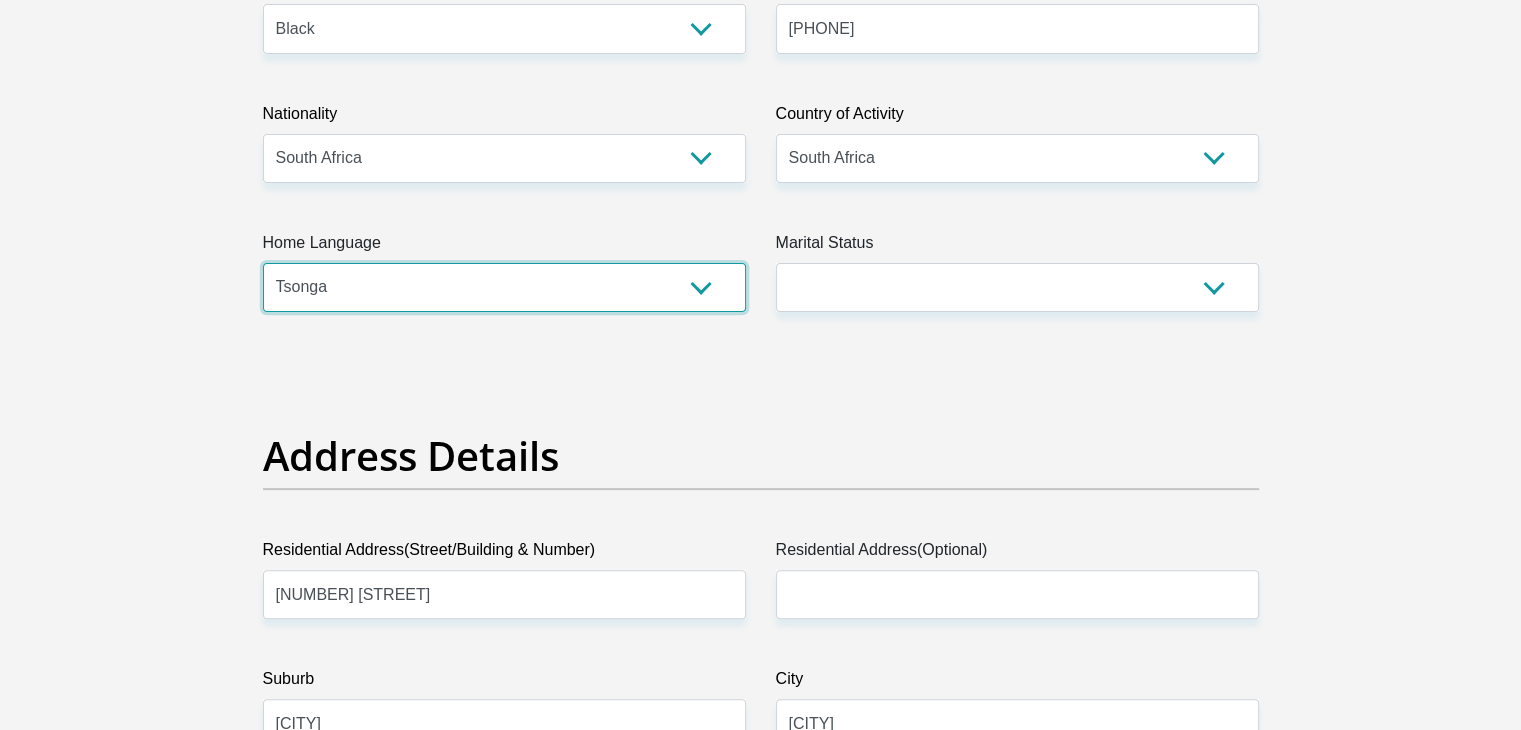click on "Afrikaans
English
Sepedi
South Ndebele
Southern Sotho
Swati
Tsonga
Tswana
Venda
Xhosa
Zulu
Other" at bounding box center [504, 287] 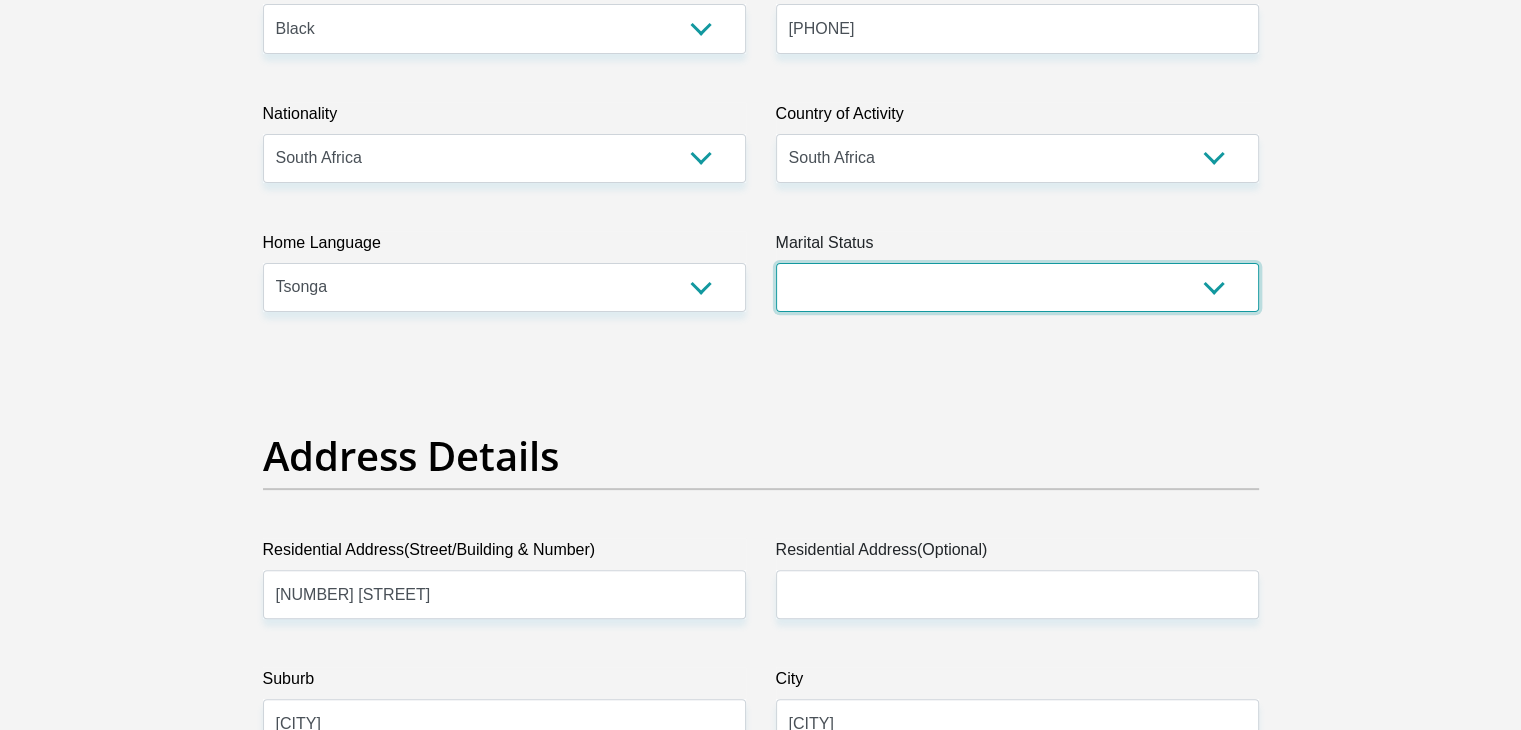 click on "Married ANC
Single
Divorced
Widowed
Married COP or Customary Law" at bounding box center [1017, 287] 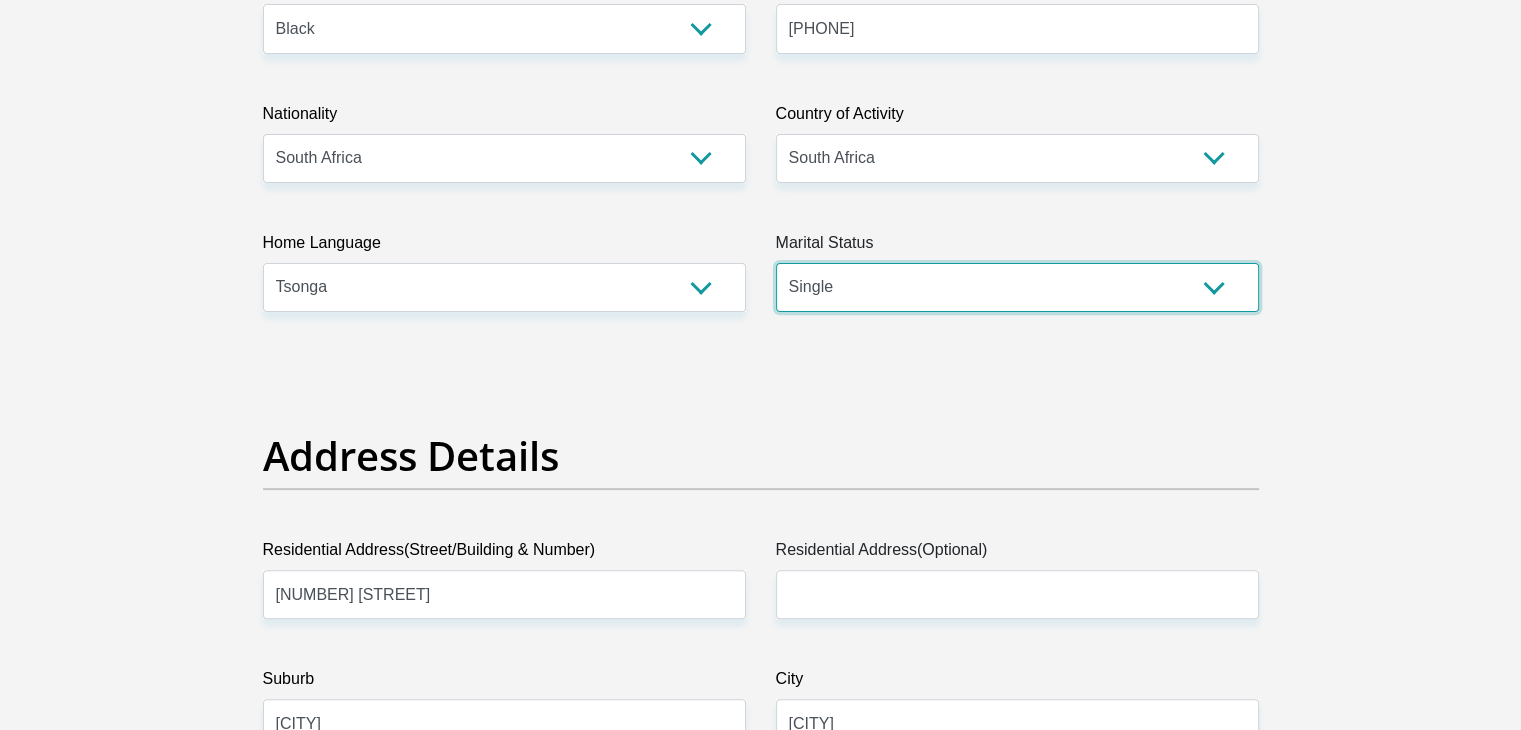 click on "Married ANC
Single
Divorced
Widowed
Married COP or Customary Law" at bounding box center [1017, 287] 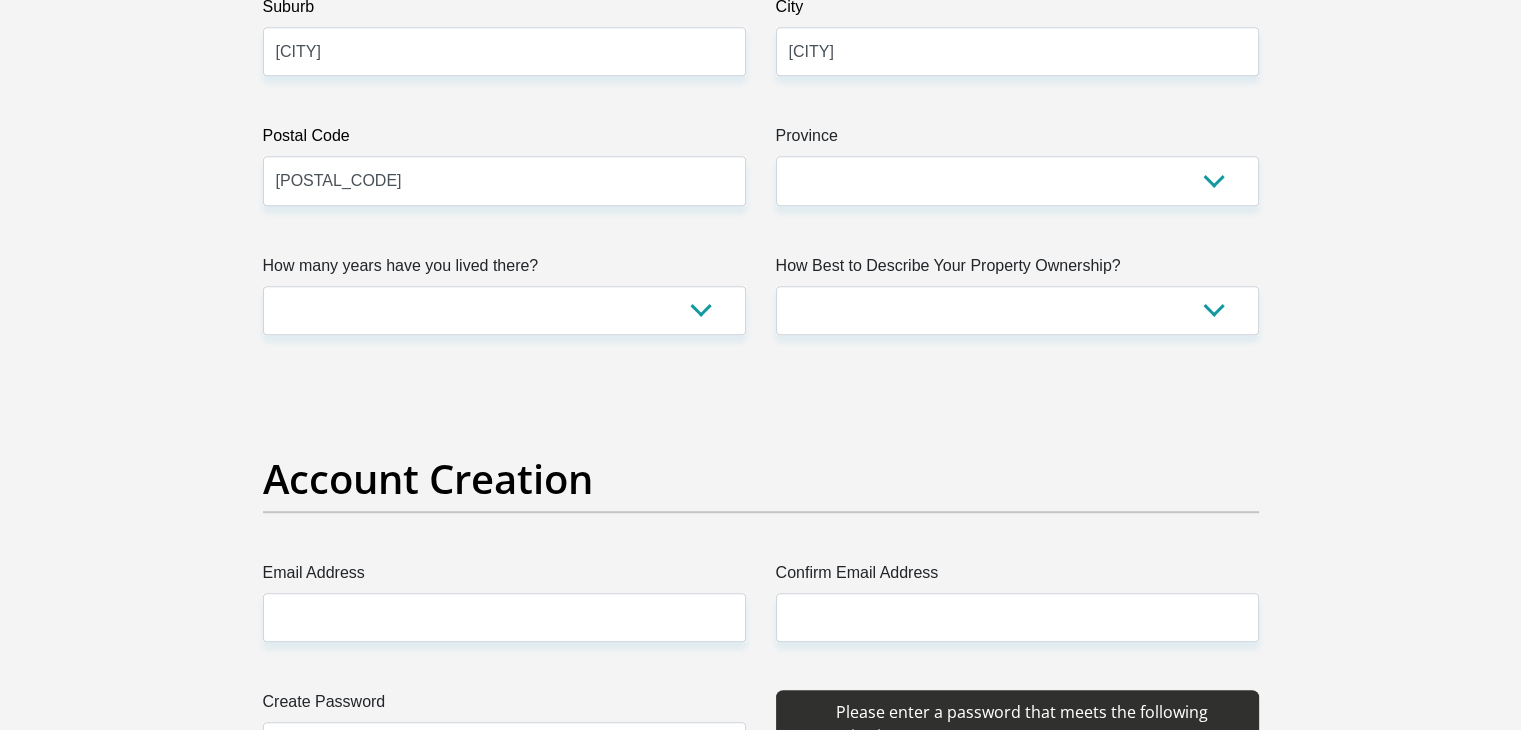 scroll, scrollTop: 1000, scrollLeft: 0, axis: vertical 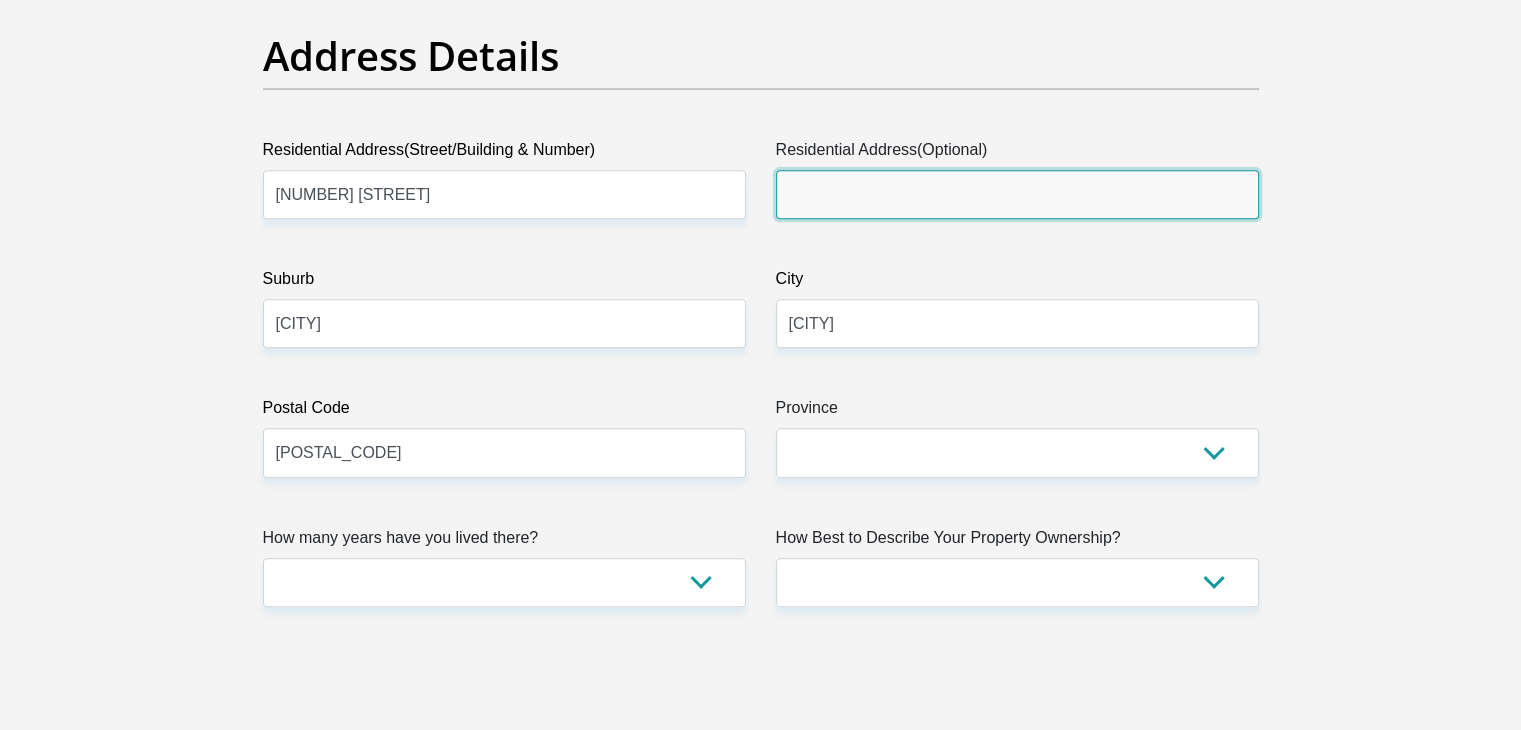 click on "Residential Address(Optional)" at bounding box center [1017, 194] 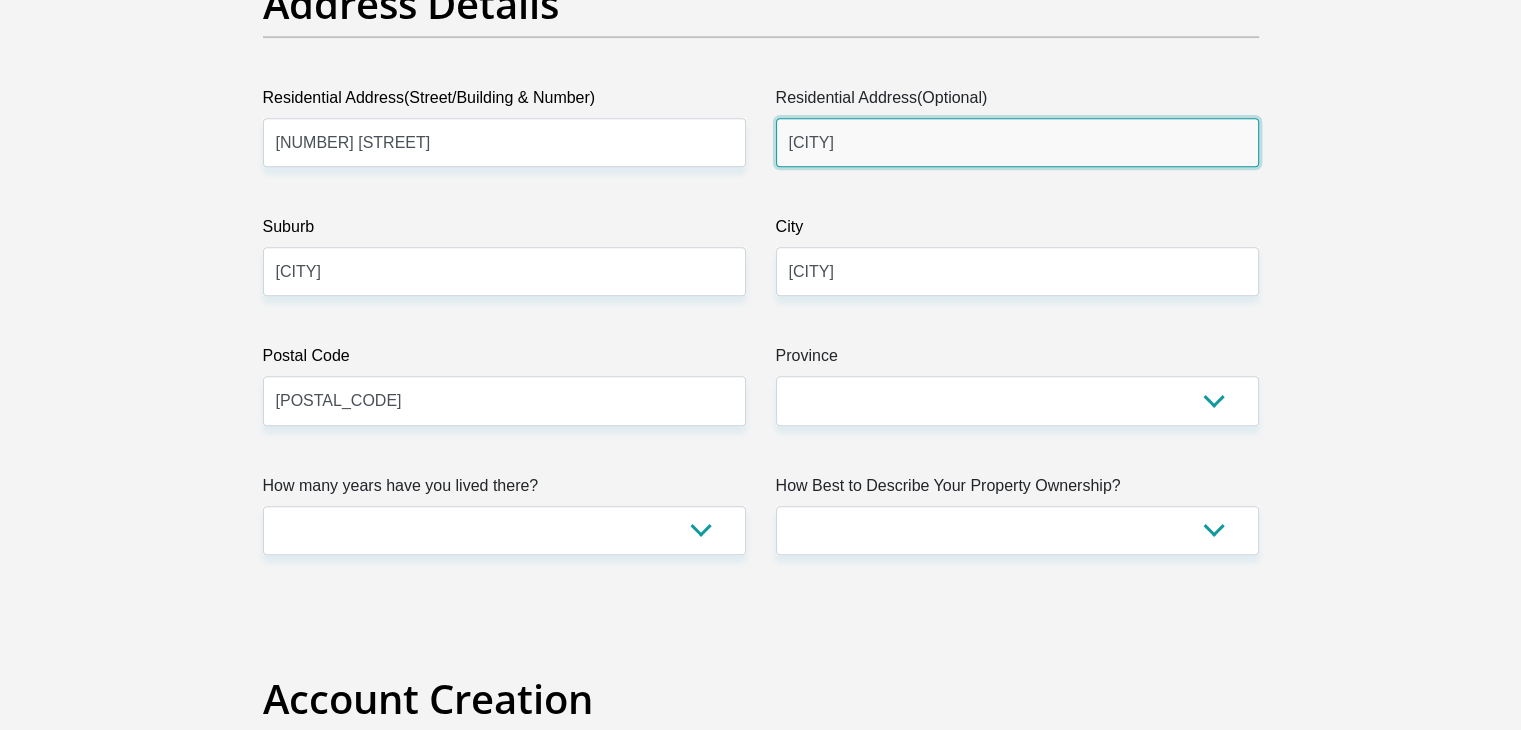 scroll, scrollTop: 1100, scrollLeft: 0, axis: vertical 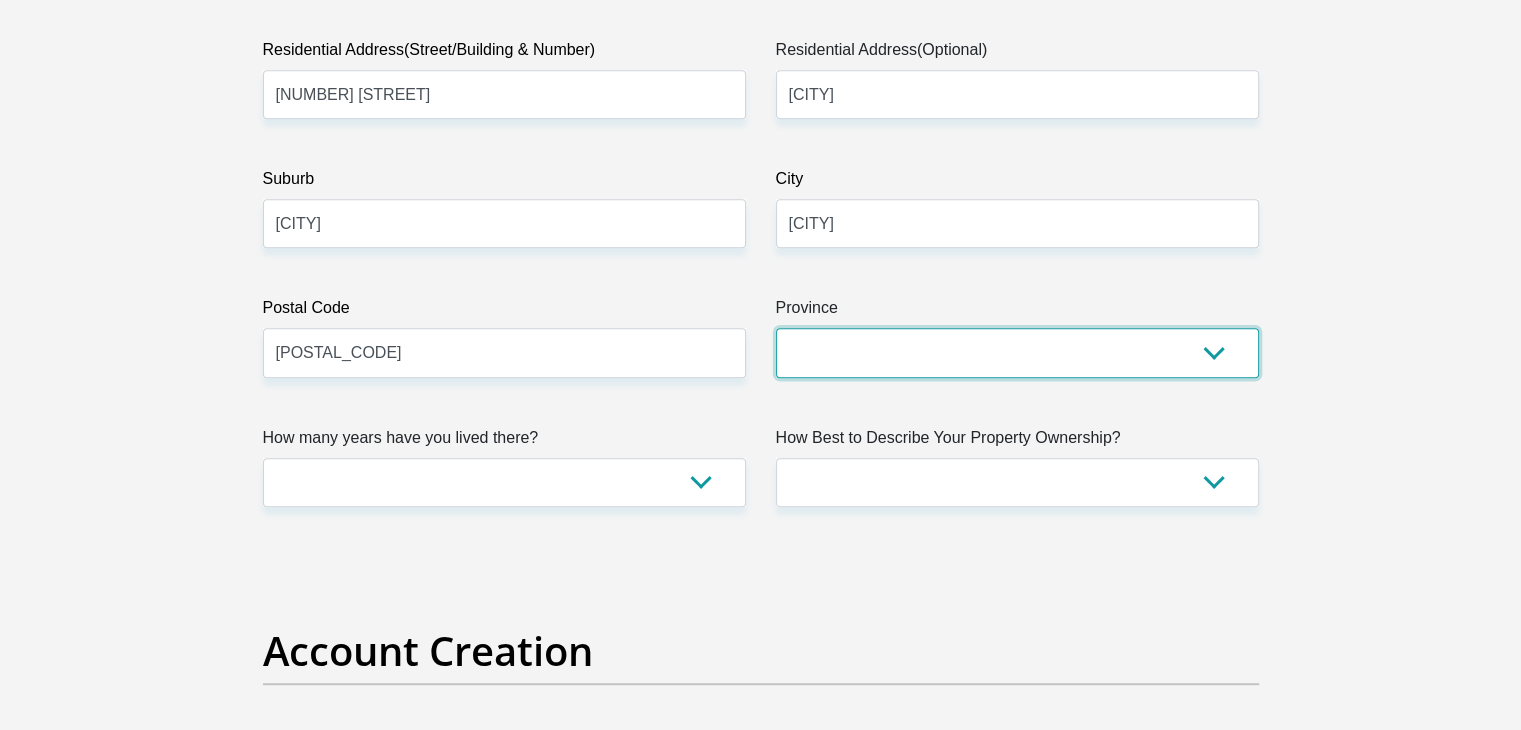 click on "Eastern Cape
Free State
Gauteng
KwaZulu-Natal
Limpopo
Mpumalanga
Northern Cape
North West
Western Cape" at bounding box center (1017, 352) 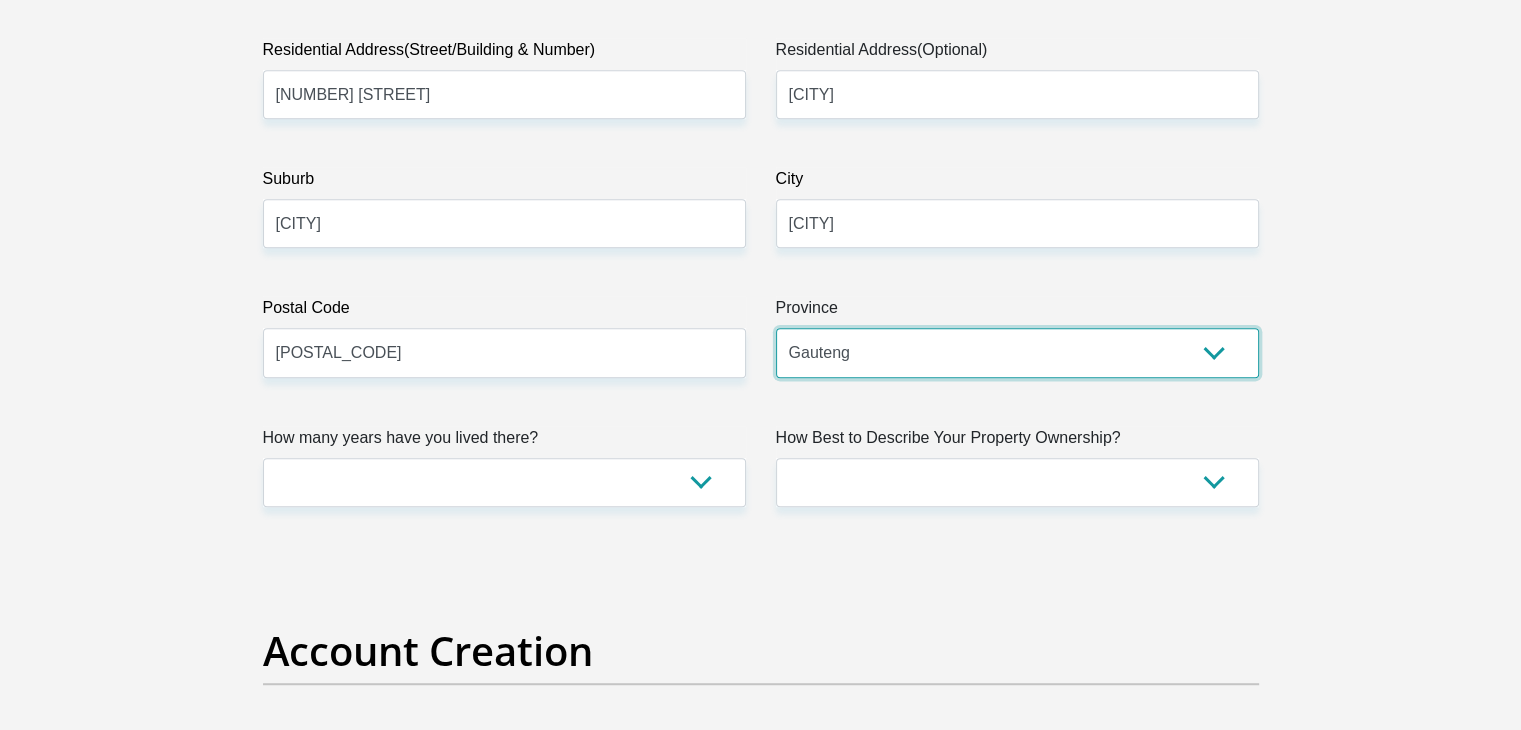 click on "Eastern Cape
Free State
Gauteng
KwaZulu-Natal
Limpopo
Mpumalanga
Northern Cape
North West
Western Cape" at bounding box center [1017, 352] 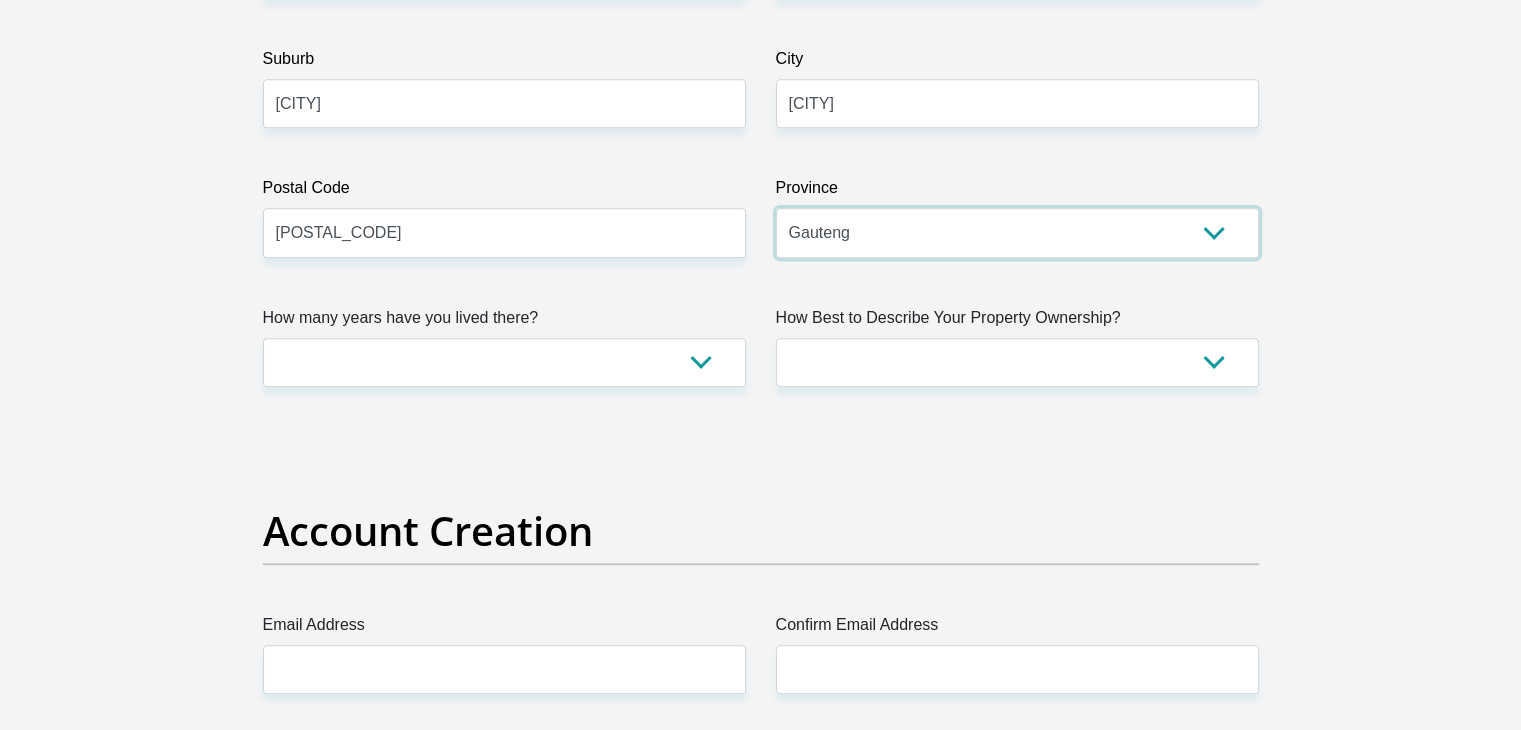 scroll, scrollTop: 1400, scrollLeft: 0, axis: vertical 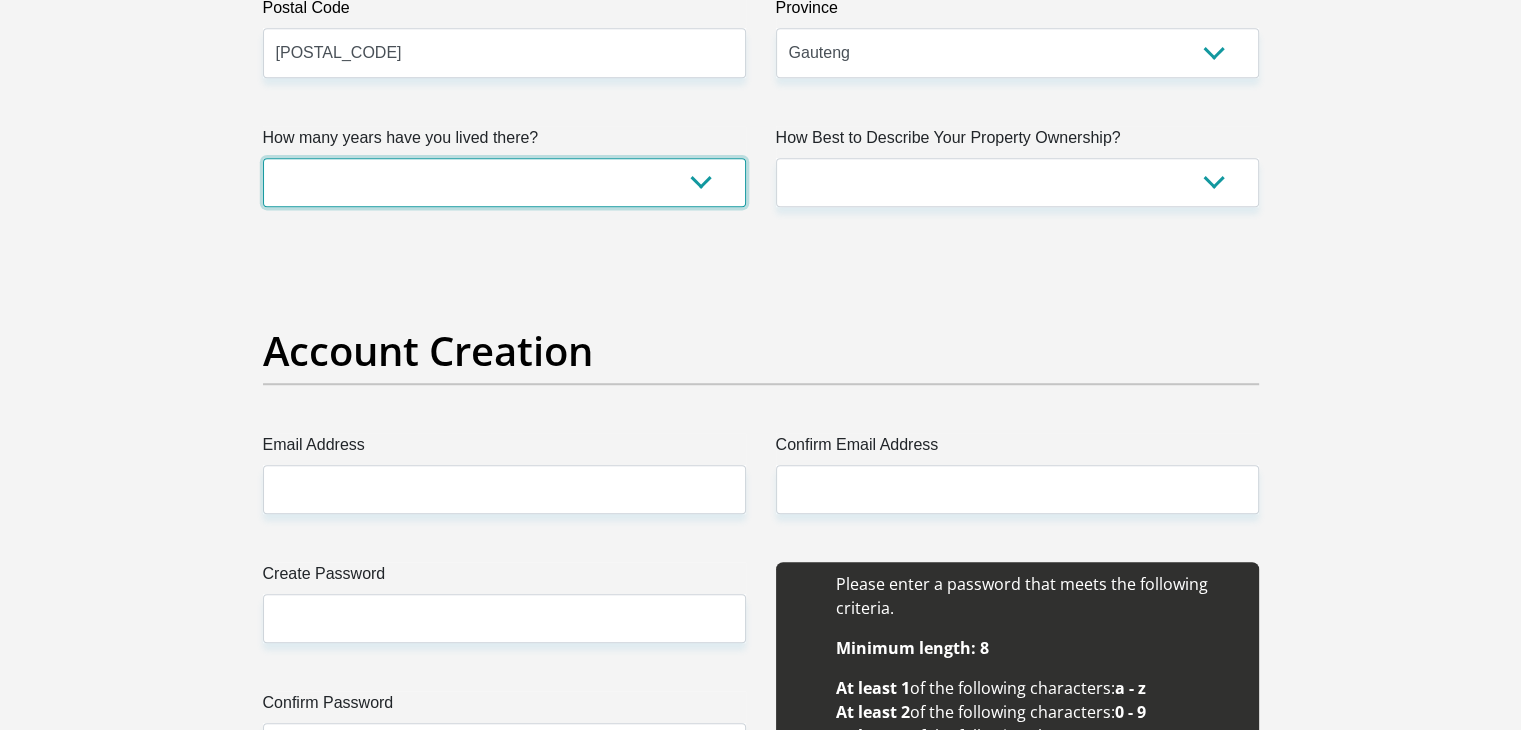 click on "less than 1 year
1-3 years
3-5 years
5+ years" at bounding box center (504, 182) 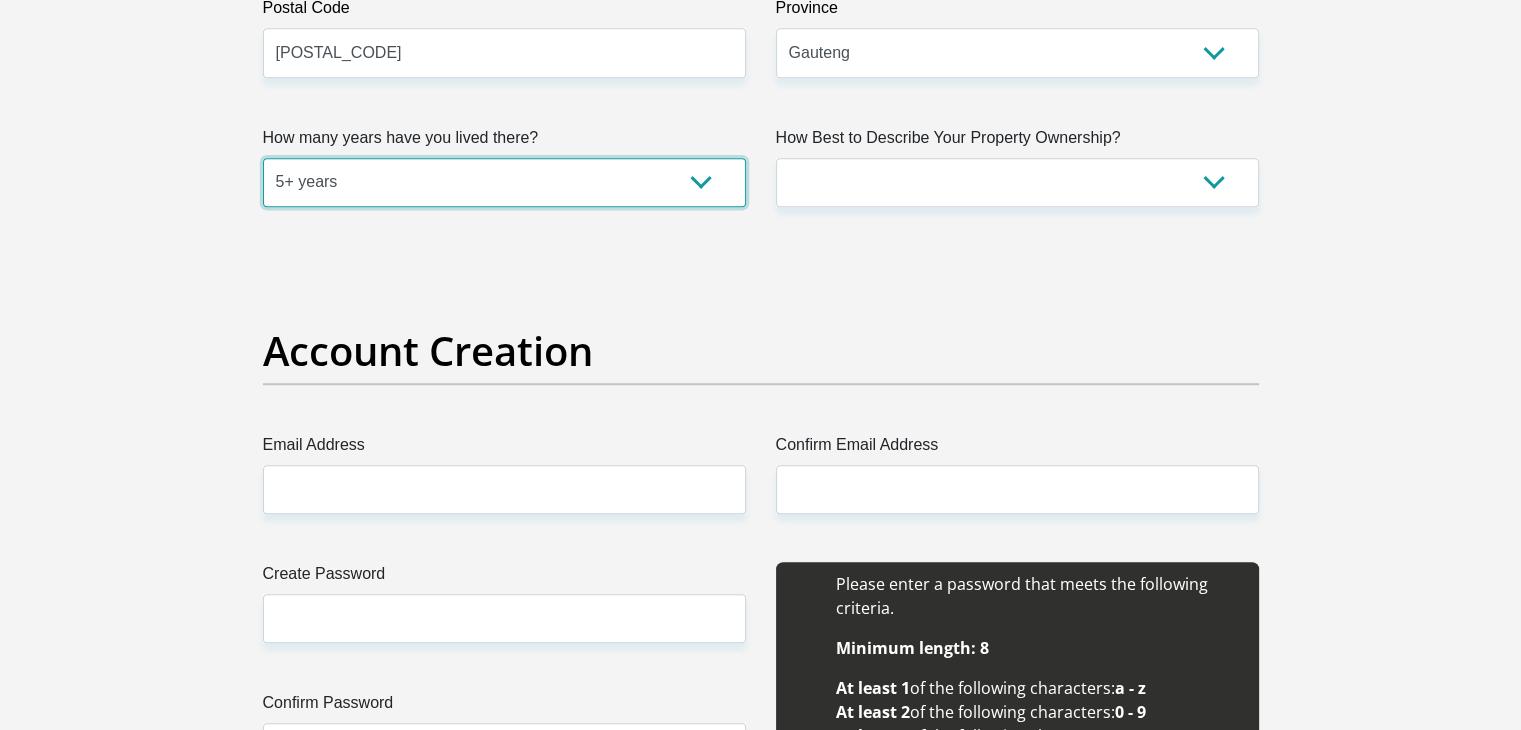 click on "less than 1 year
1-3 years
3-5 years
5+ years" at bounding box center (504, 182) 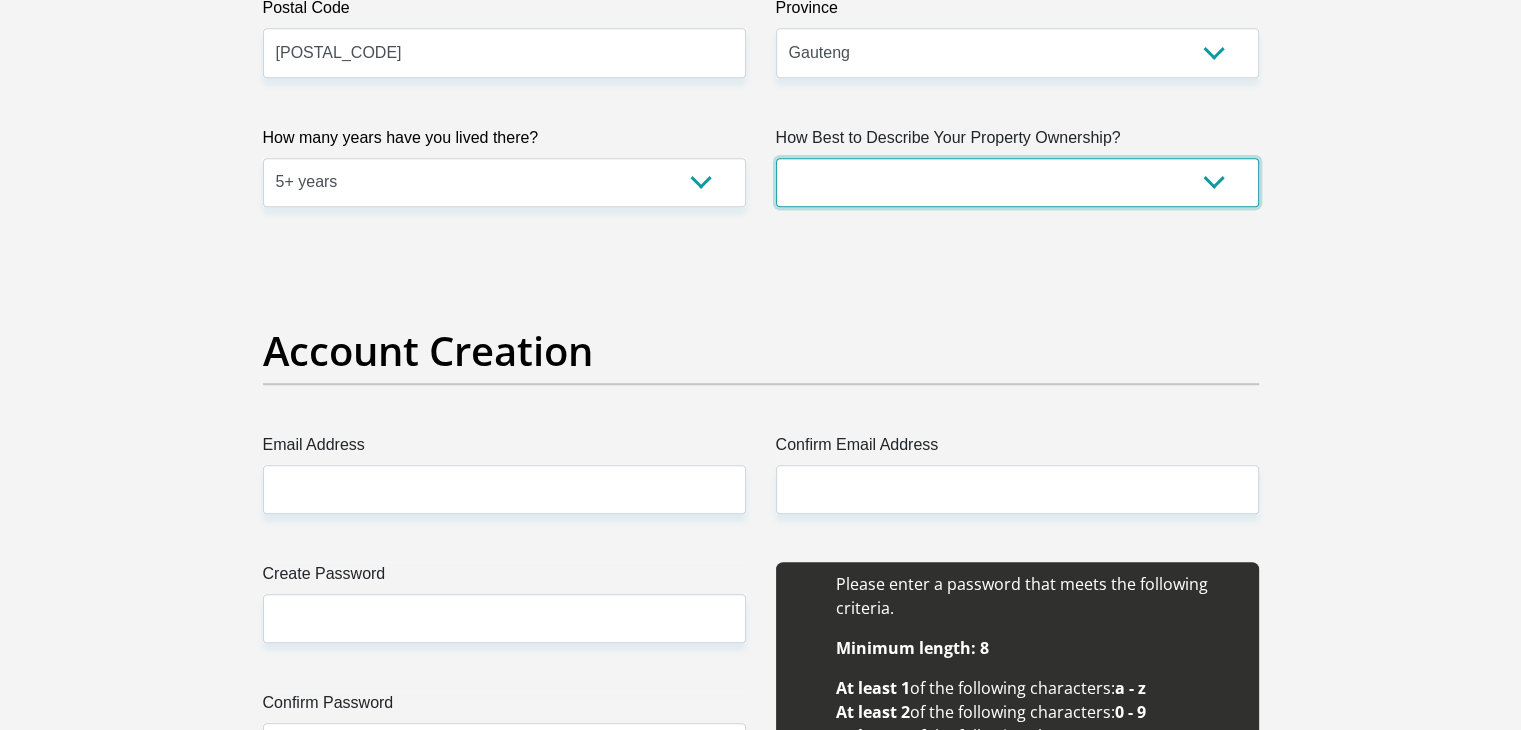 click on "Owned
Rented
Family Owned
Company Dwelling" at bounding box center (1017, 182) 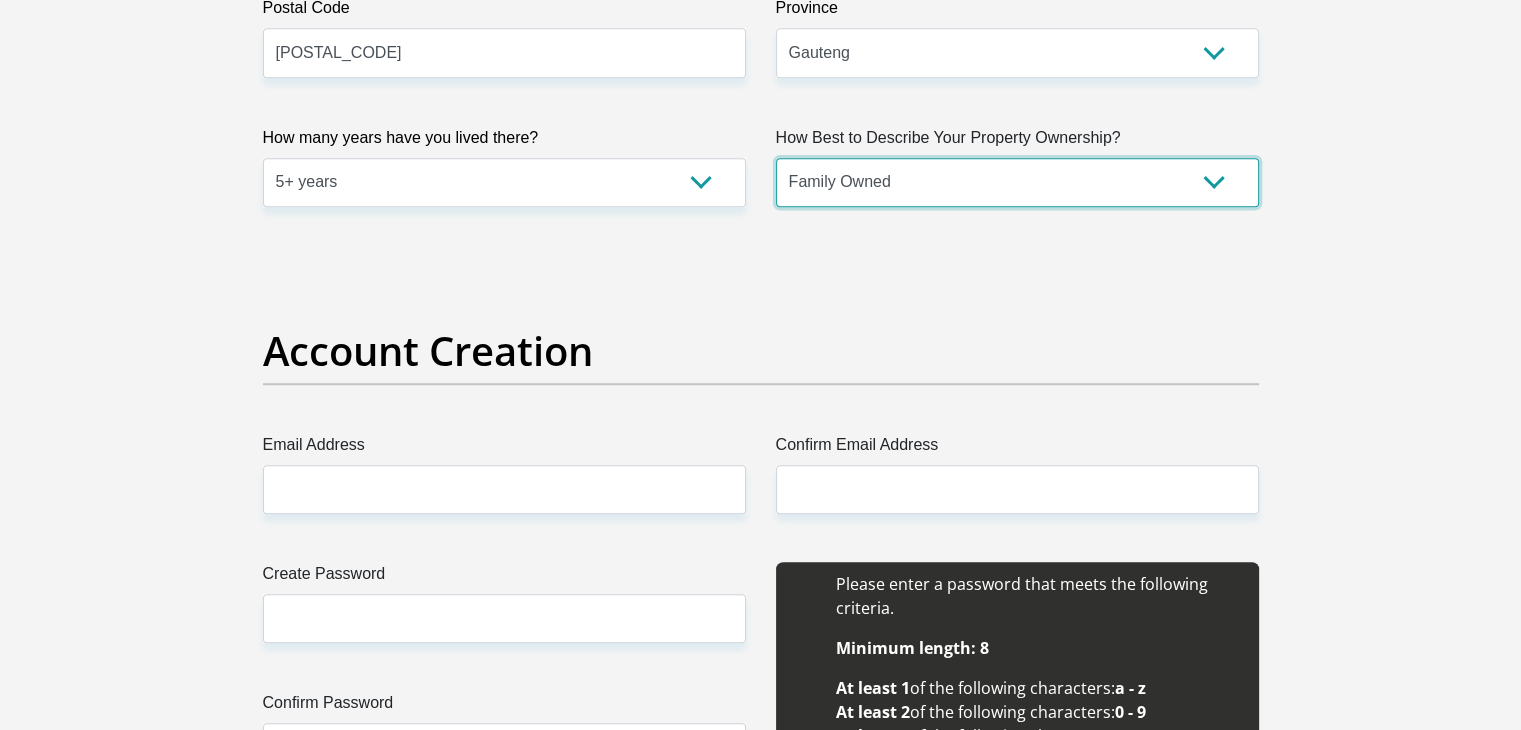 click on "Owned
Rented
Family Owned
Company Dwelling" at bounding box center (1017, 182) 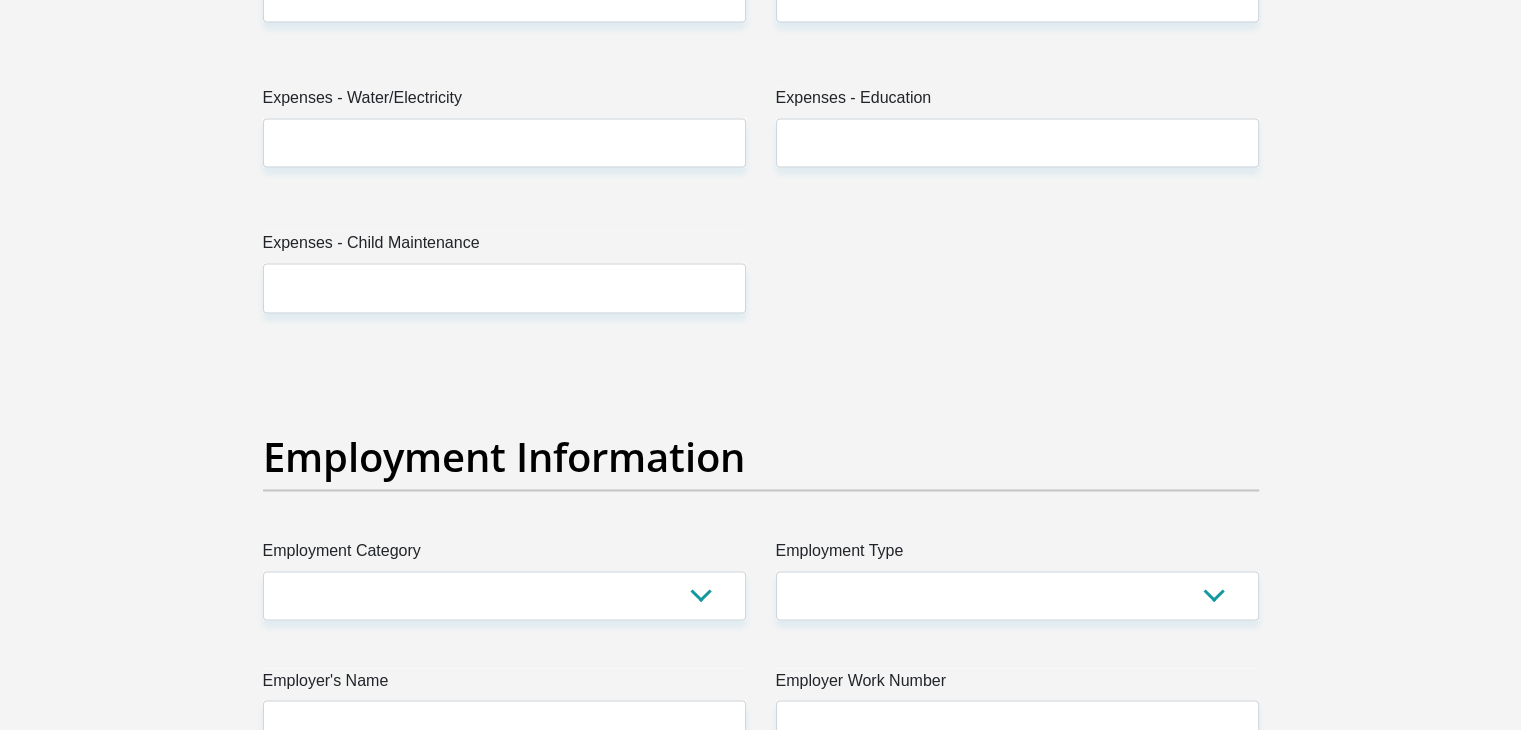 scroll, scrollTop: 2900, scrollLeft: 0, axis: vertical 